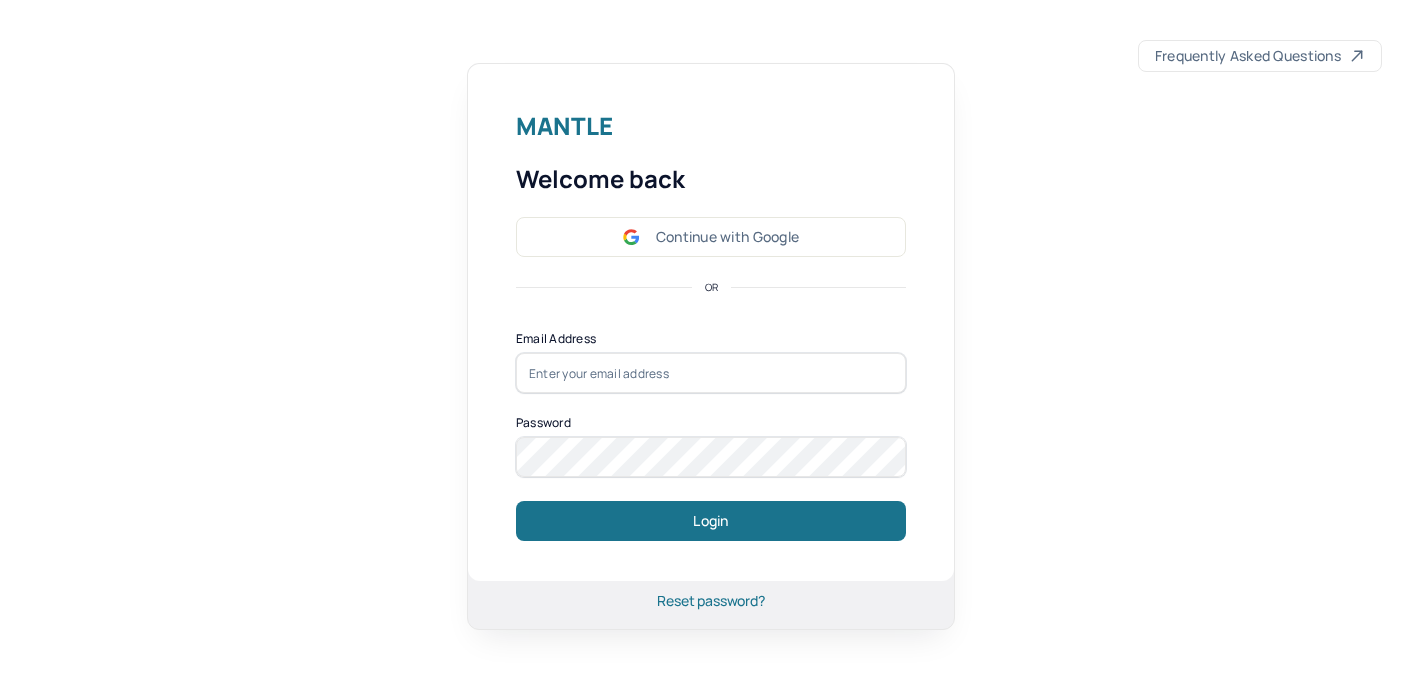 scroll, scrollTop: 0, scrollLeft: 0, axis: both 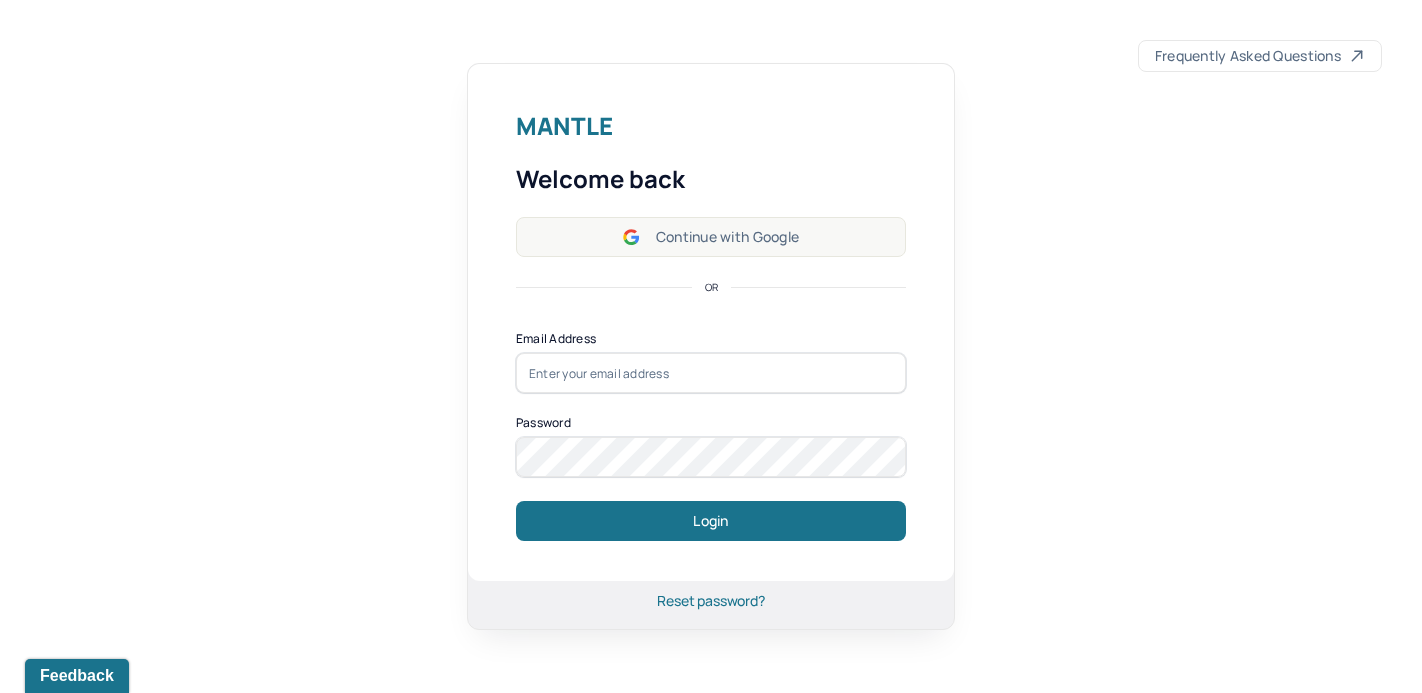 click on "Continue with Google" at bounding box center (711, 237) 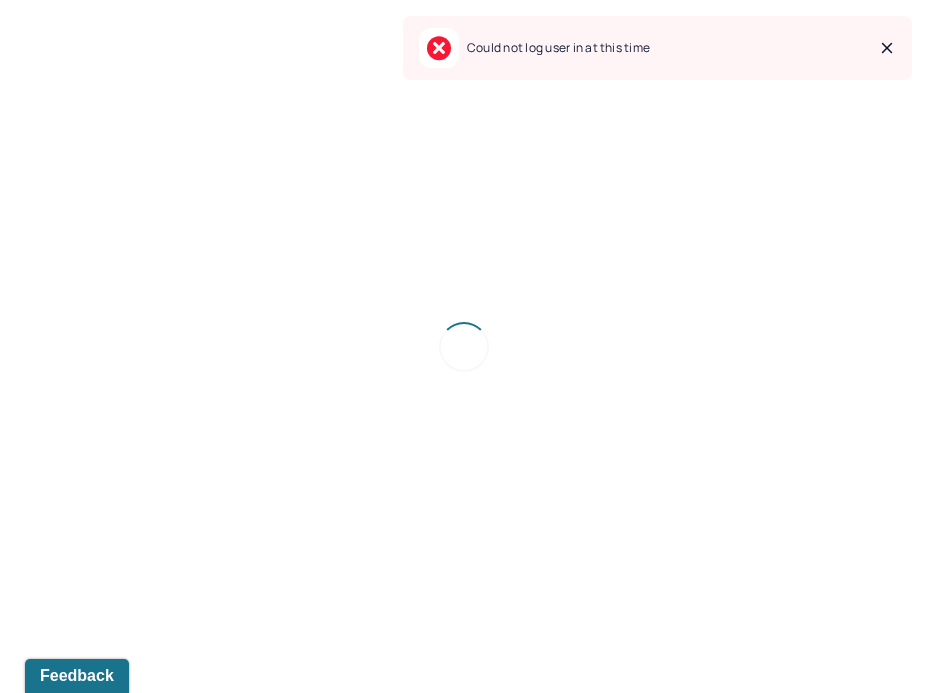 click at bounding box center [464, 346] 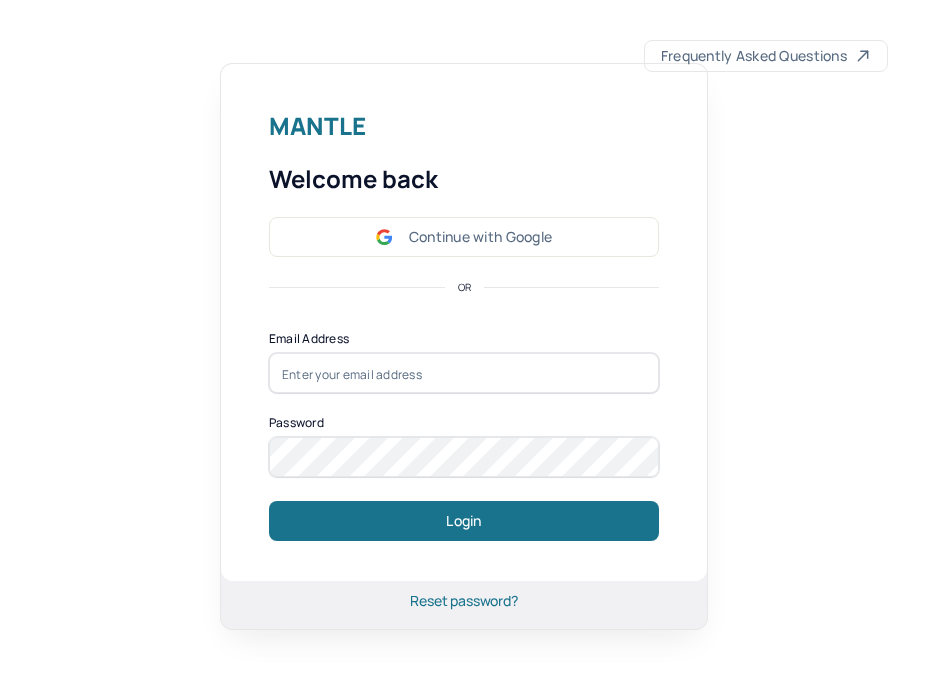 scroll, scrollTop: 0, scrollLeft: 0, axis: both 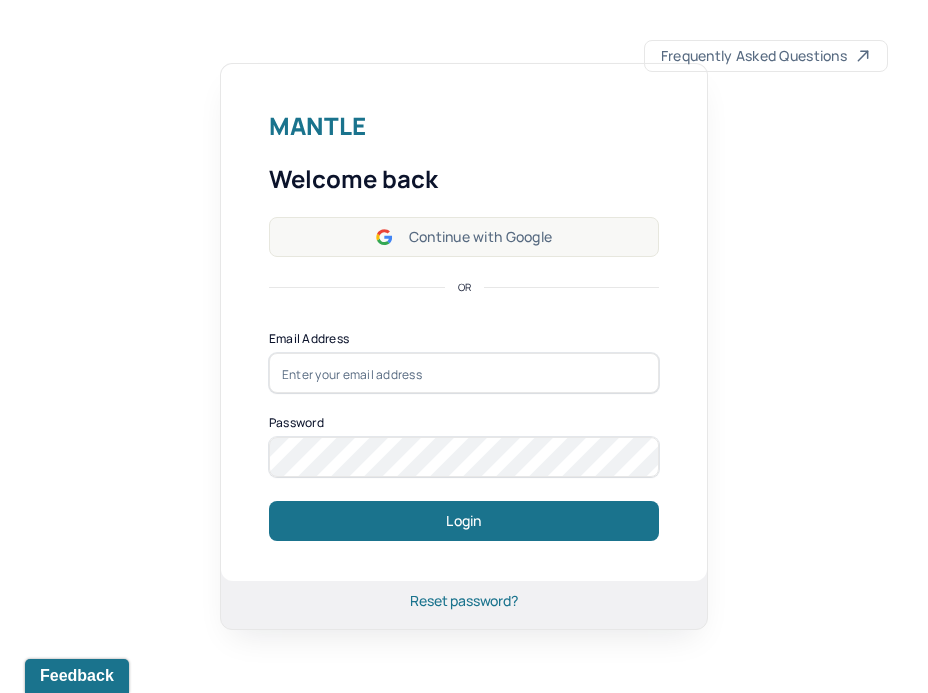 click on "Continue with Google" at bounding box center [464, 237] 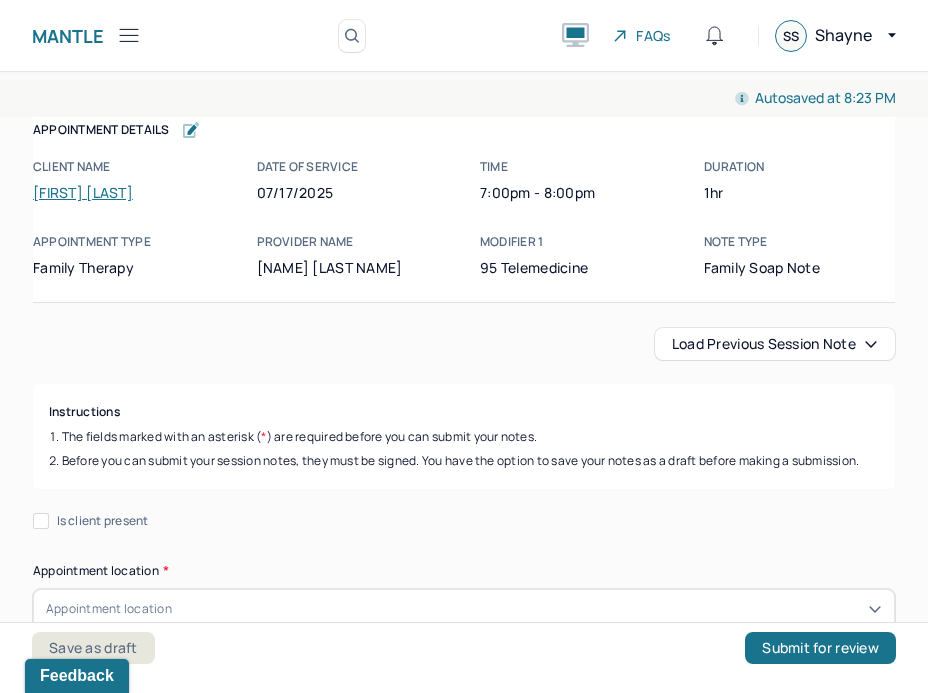 click 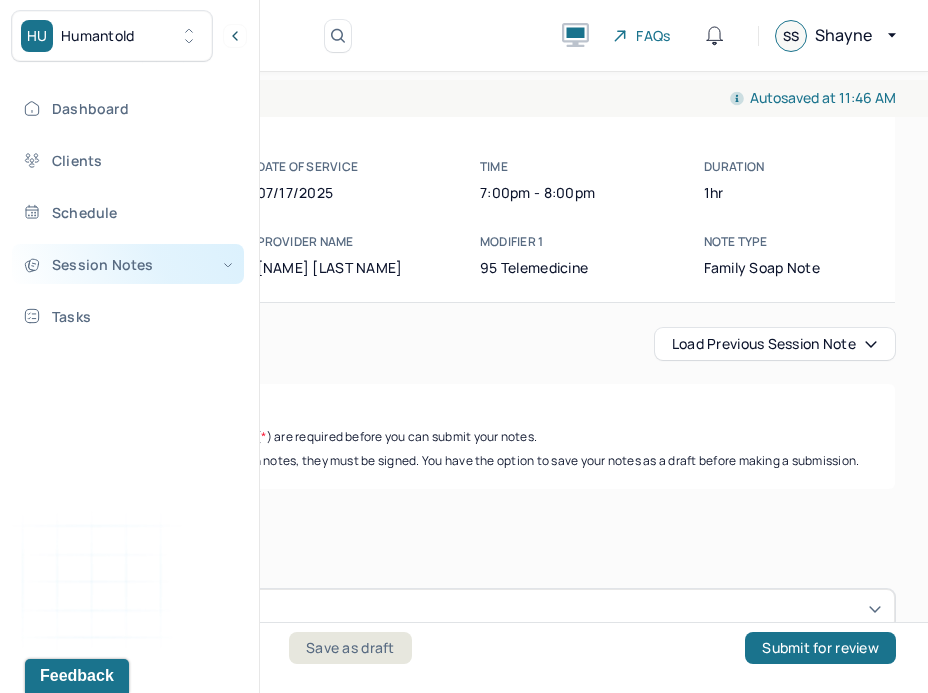 click on "Session Notes" at bounding box center [128, 264] 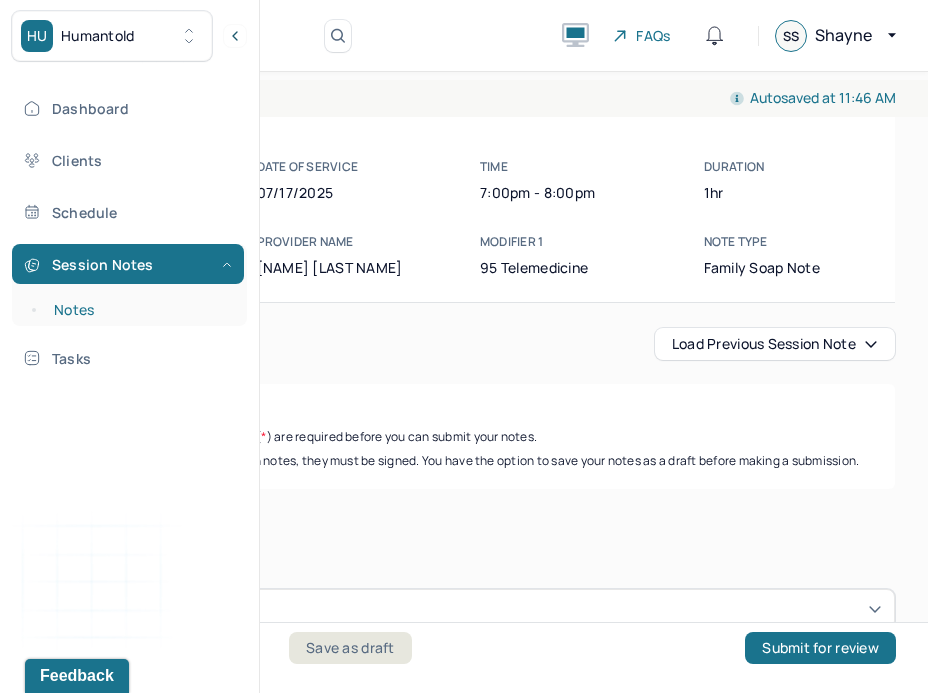 click on "Notes" at bounding box center (139, 310) 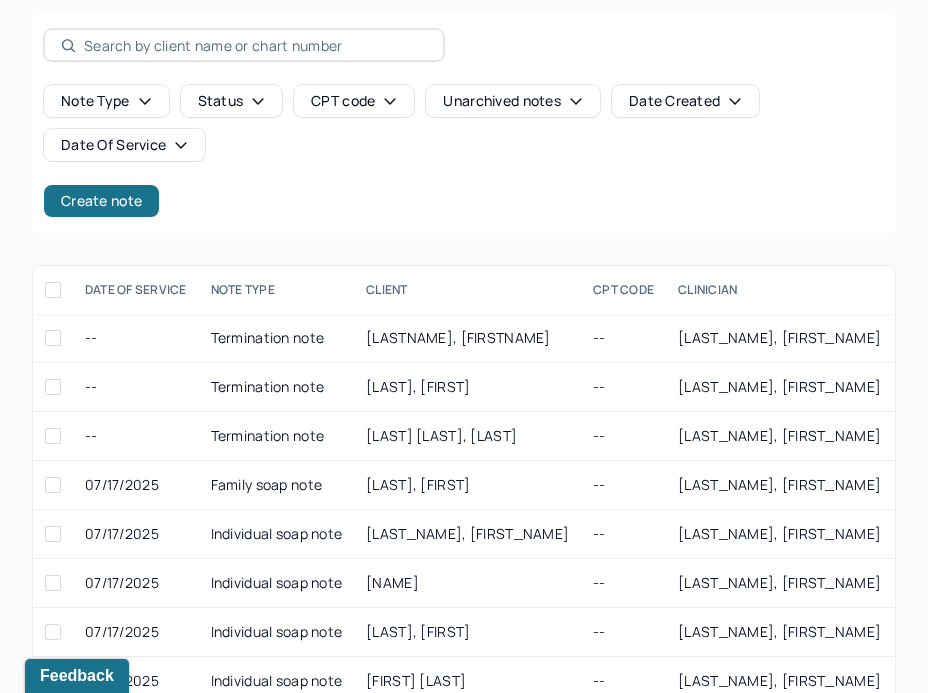 scroll, scrollTop: 121, scrollLeft: 0, axis: vertical 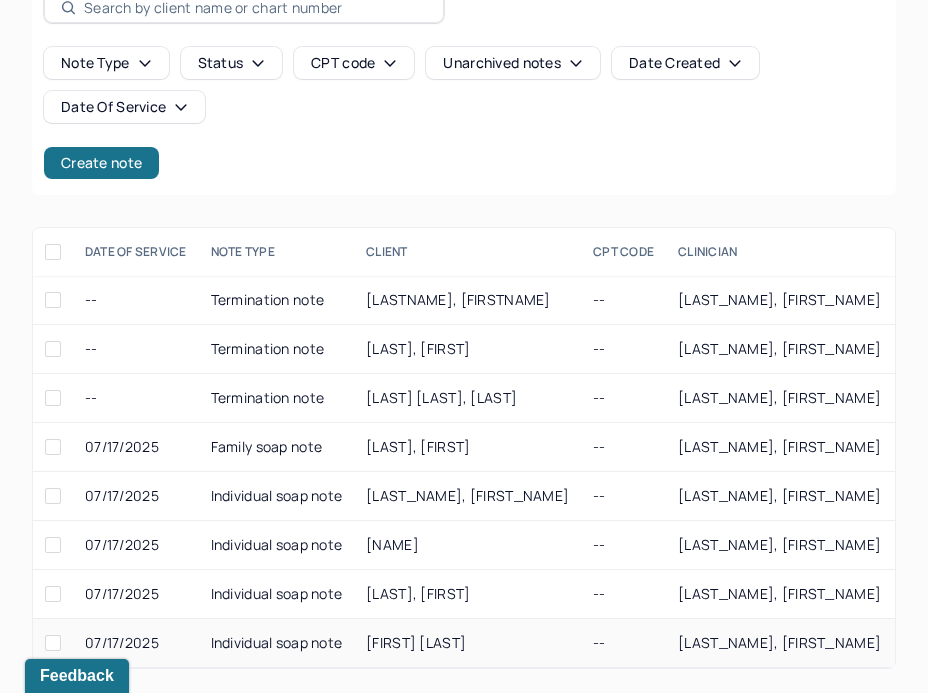 click on "[FIRST] [LAST]" at bounding box center [416, 642] 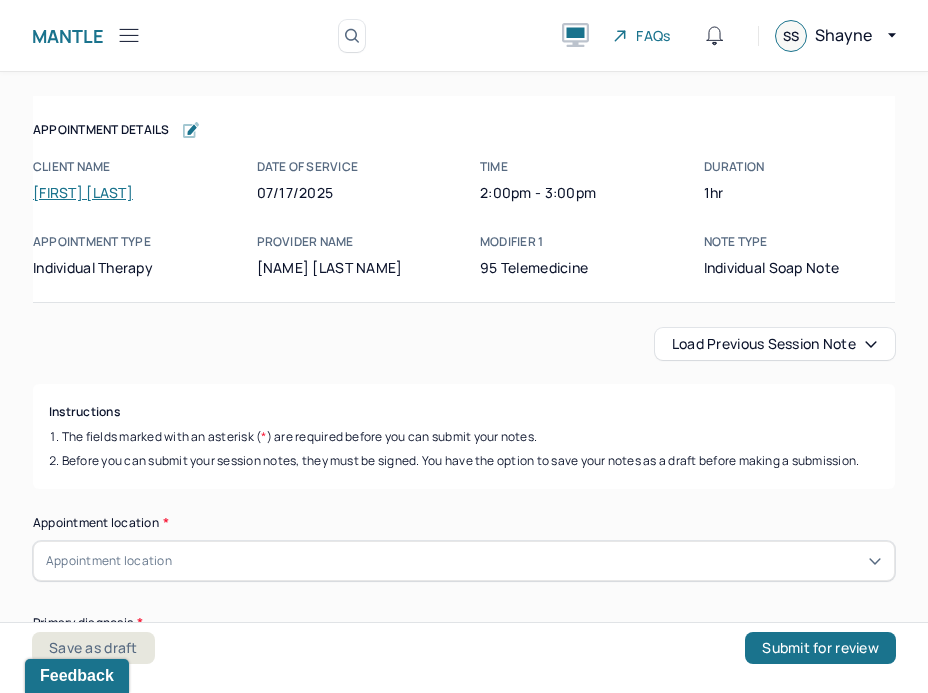 click on "Load previous session note" at bounding box center [775, 344] 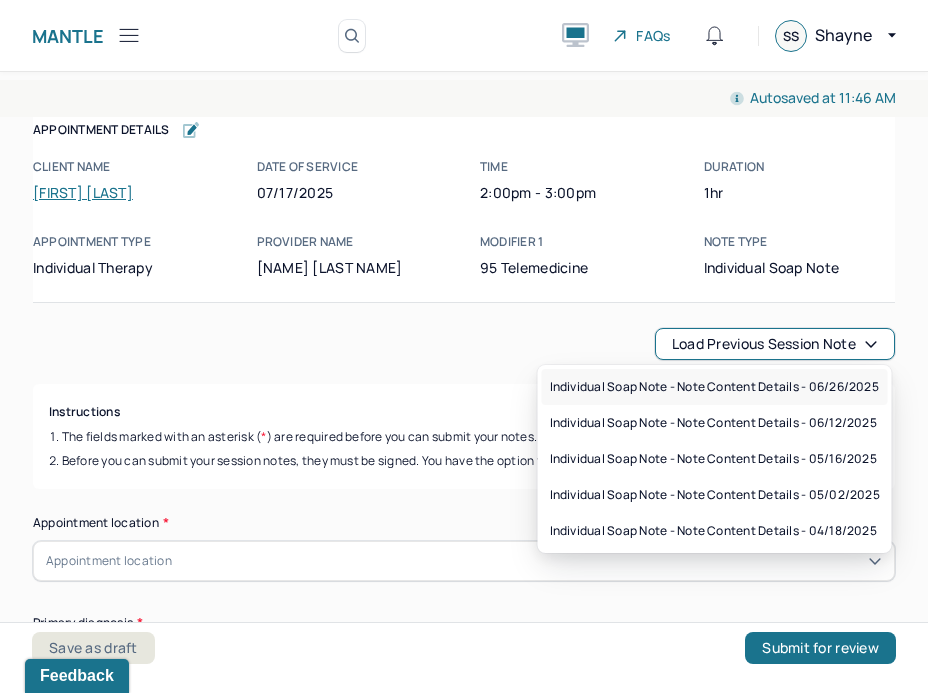 click on "Individual soap note   - Note content Details -   [DATE]" at bounding box center (714, 387) 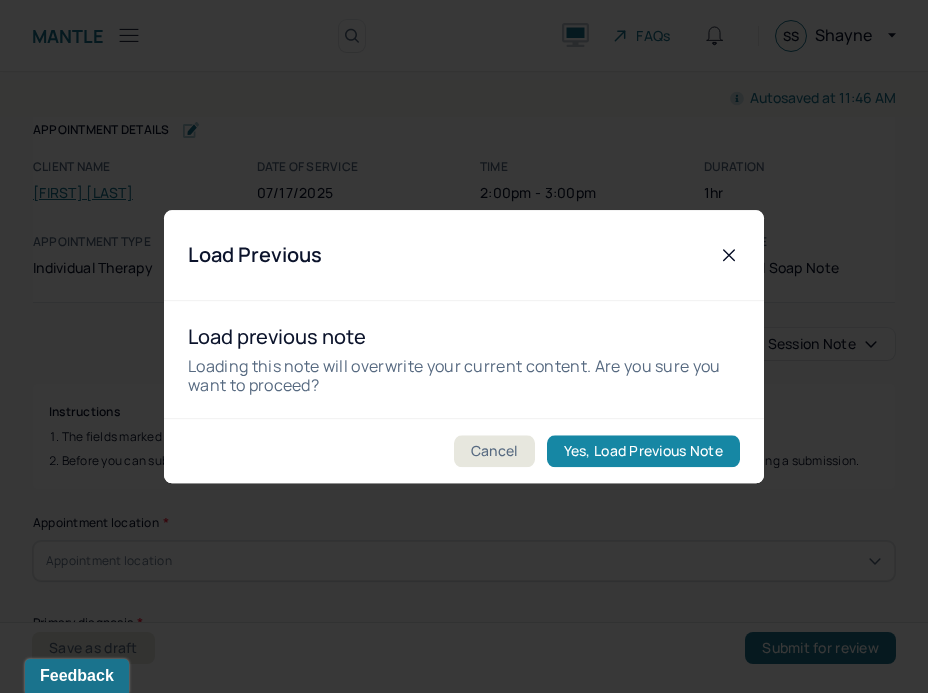 click on "Yes, Load Previous Note" at bounding box center (643, 451) 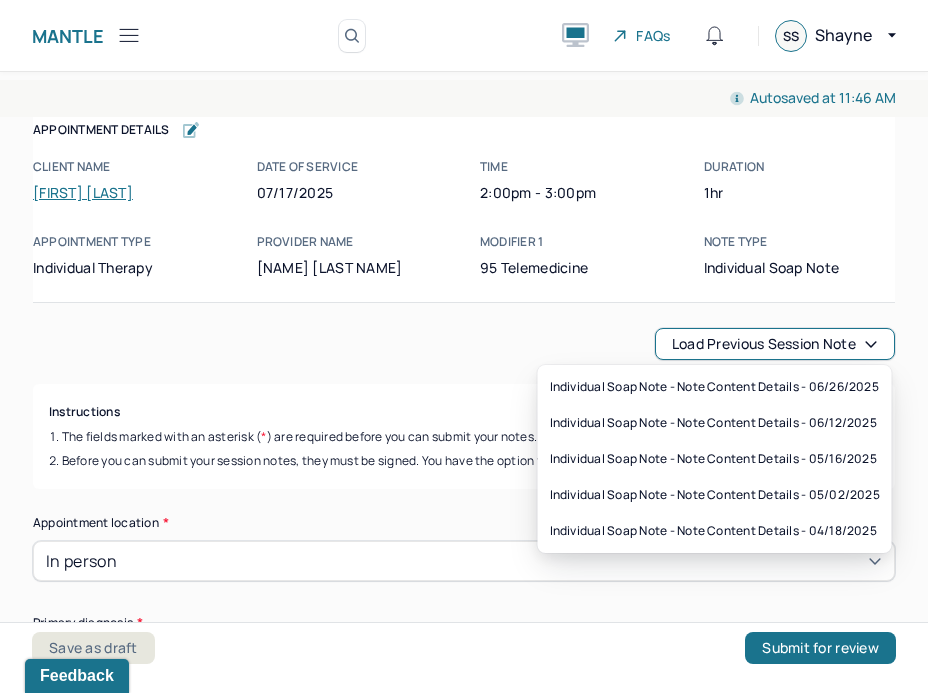 click on "Load previous session note" at bounding box center [775, 344] 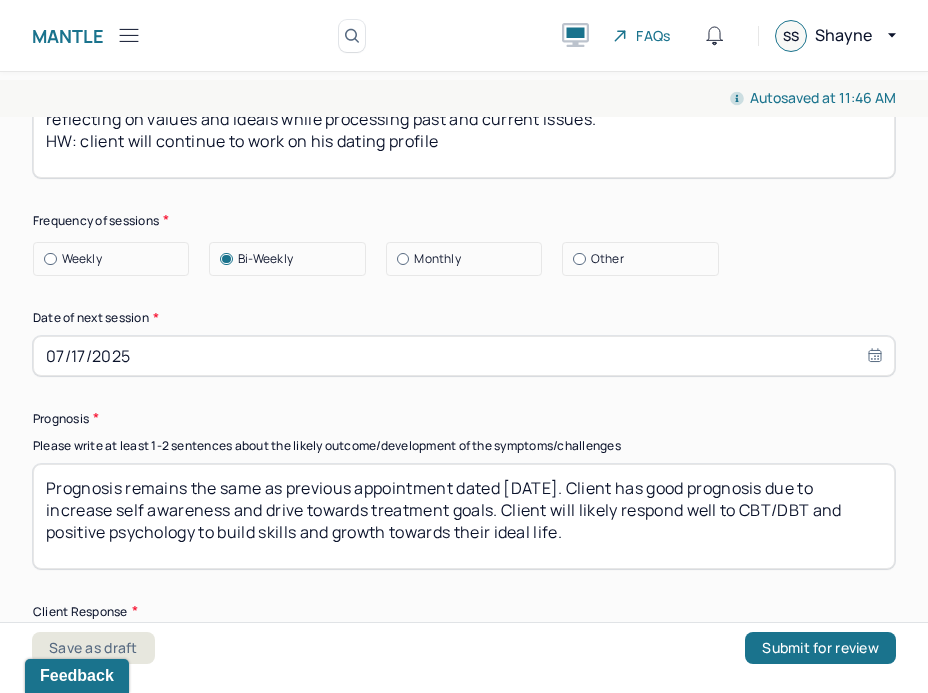 scroll, scrollTop: 2669, scrollLeft: 0, axis: vertical 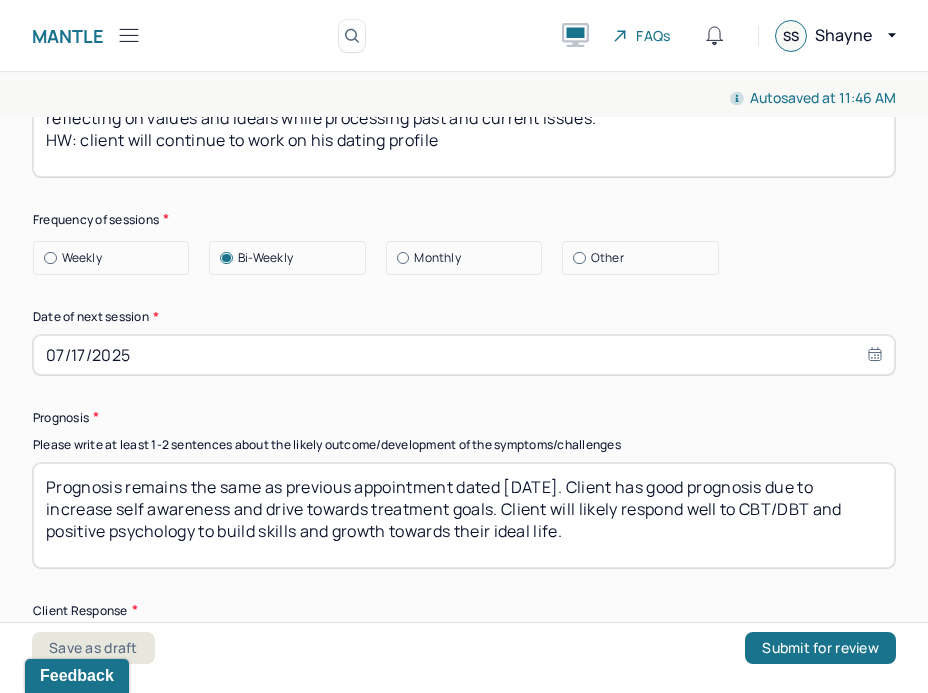 click on "Prognosis remains the same as previous appointment dated [DATE]. Client has good prognosis due to increase self awareness and drive towards treatment goals. Client will likely respond well to CBT/DBT and positive psychology to build skills and growth towards their ideal life." at bounding box center (464, 515) 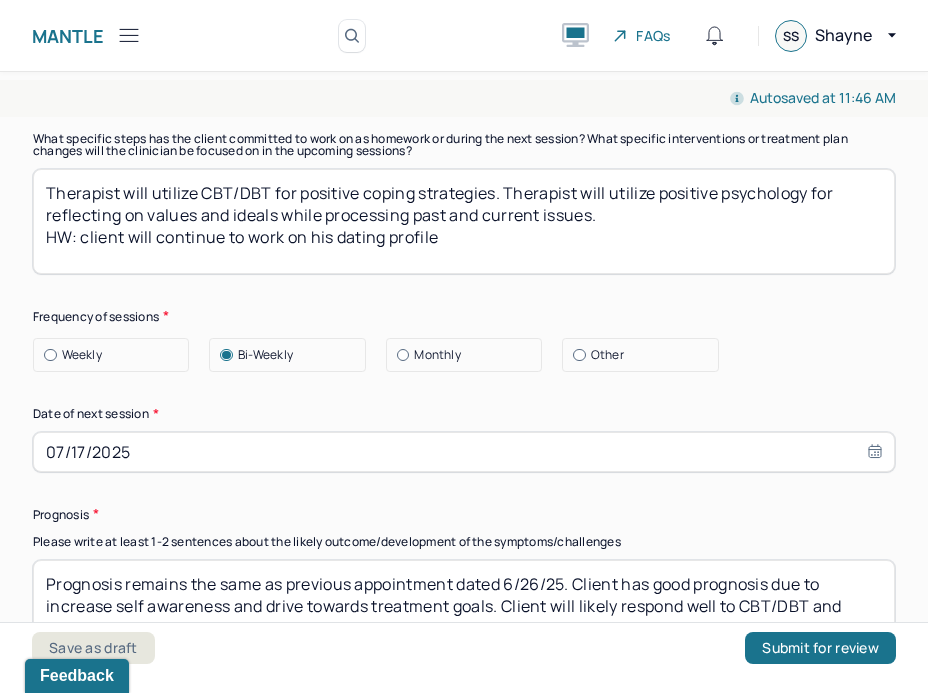 scroll, scrollTop: 2588, scrollLeft: 0, axis: vertical 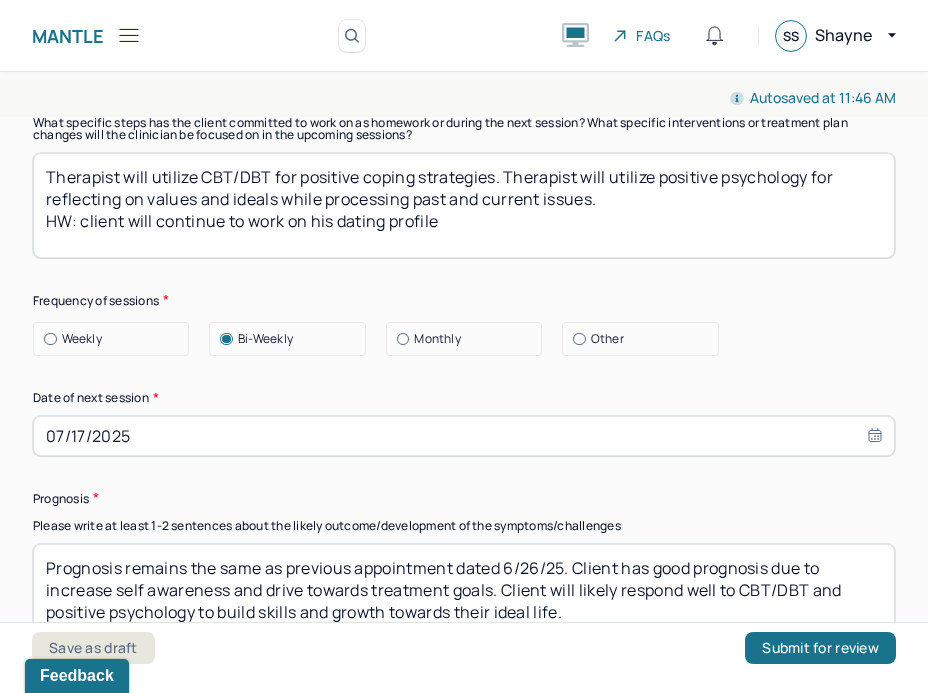 type on "Prognosis remains the same as previous appointment dated 6/26/25. Client has good prognosis due to increase self awareness and drive towards treatment goals. Client will likely respond well to CBT/DBT and positive psychology to build skills and growth towards their ideal life." 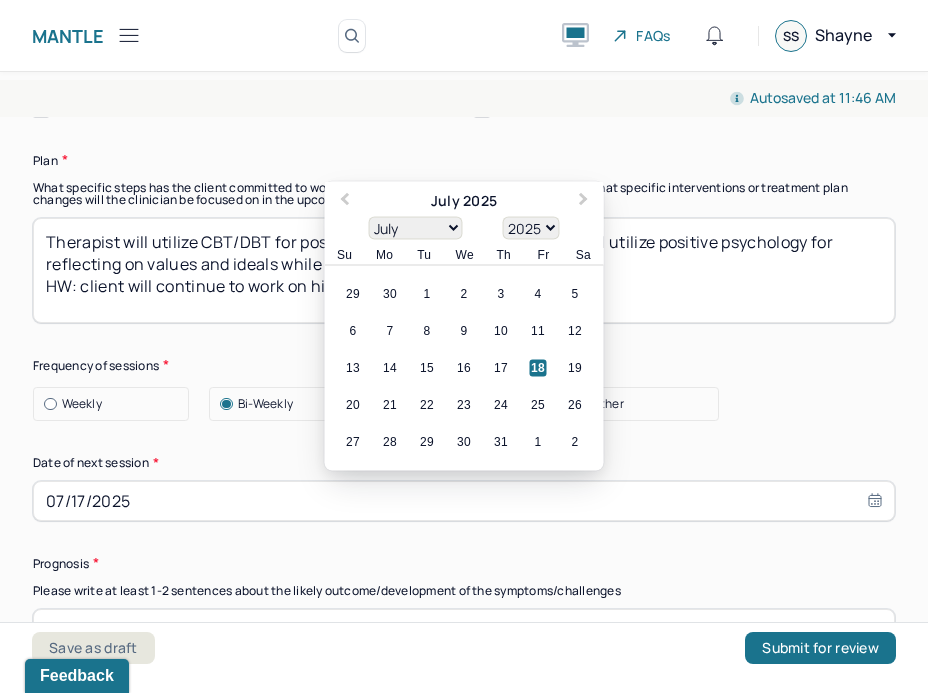 scroll, scrollTop: 2521, scrollLeft: 0, axis: vertical 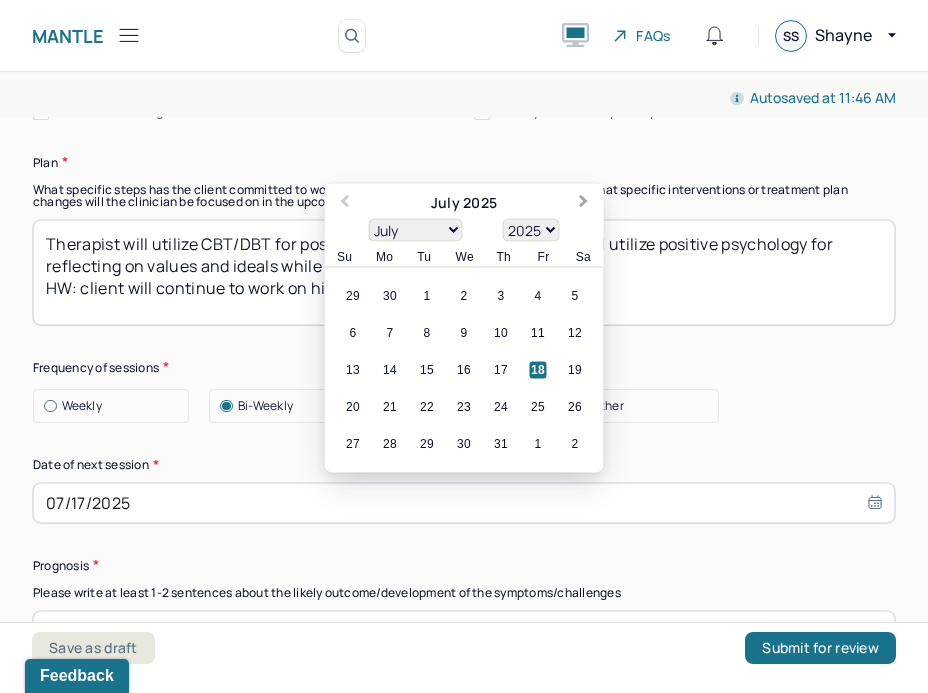 click on "Next Month" at bounding box center (584, 203) 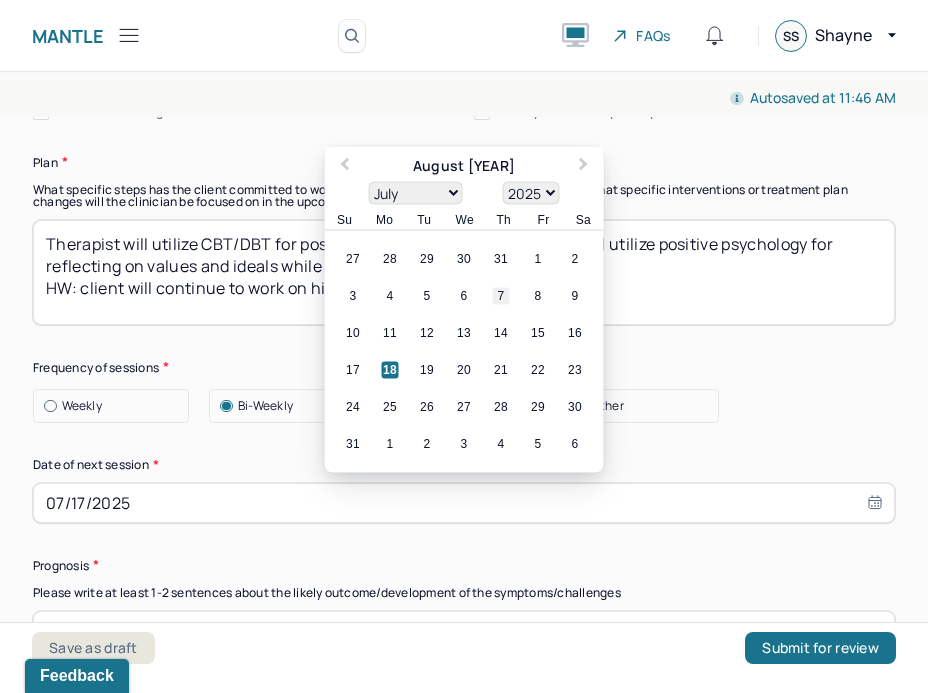 click on "7" at bounding box center (501, 295) 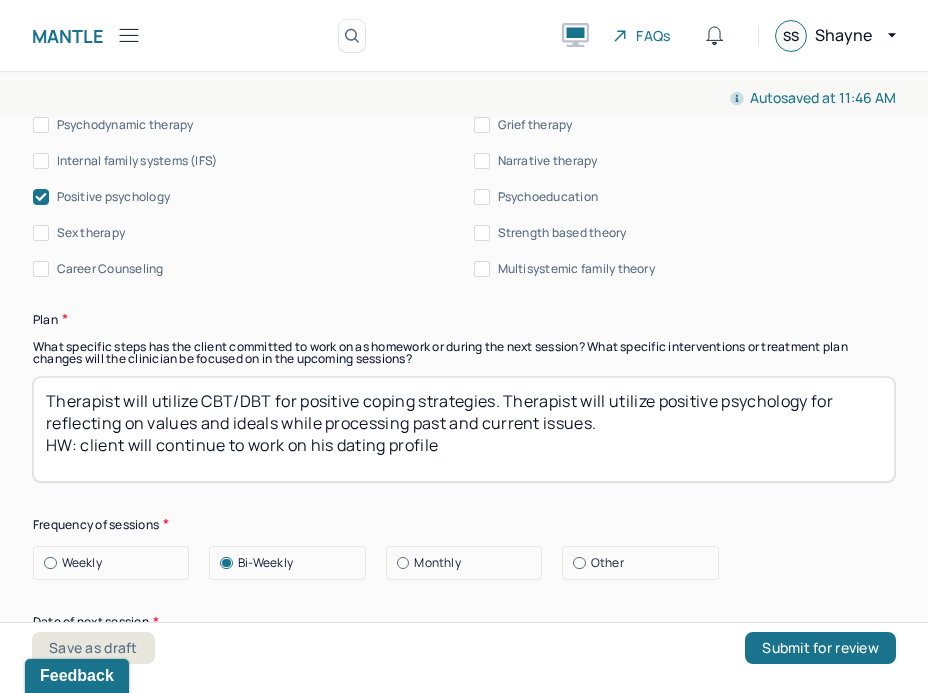 scroll, scrollTop: 2359, scrollLeft: 0, axis: vertical 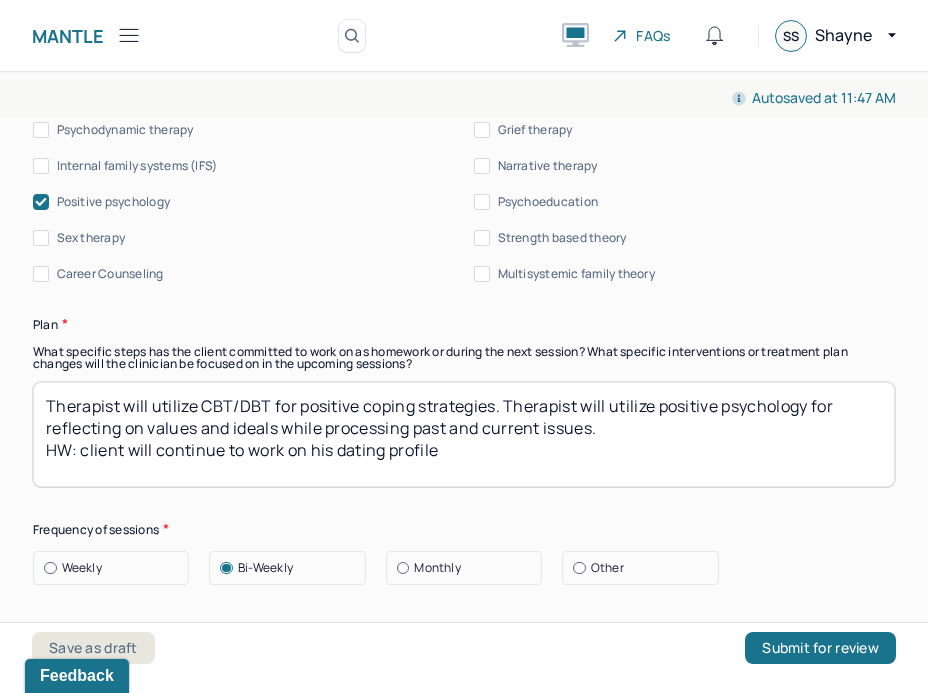 drag, startPoint x: 448, startPoint y: 412, endPoint x: 16, endPoint y: 415, distance: 432.0104 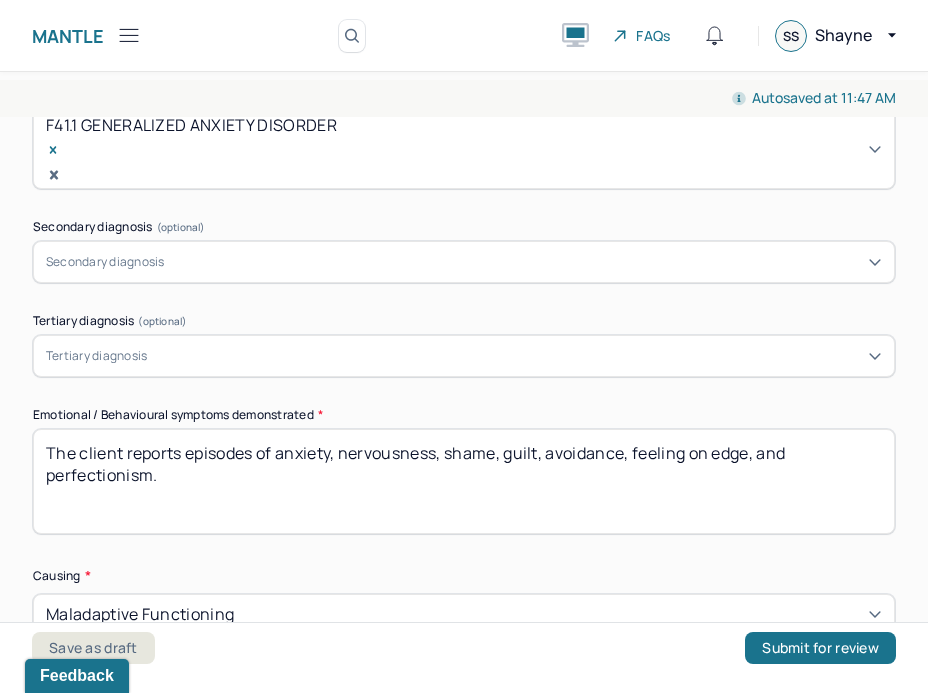 scroll, scrollTop: 514, scrollLeft: 0, axis: vertical 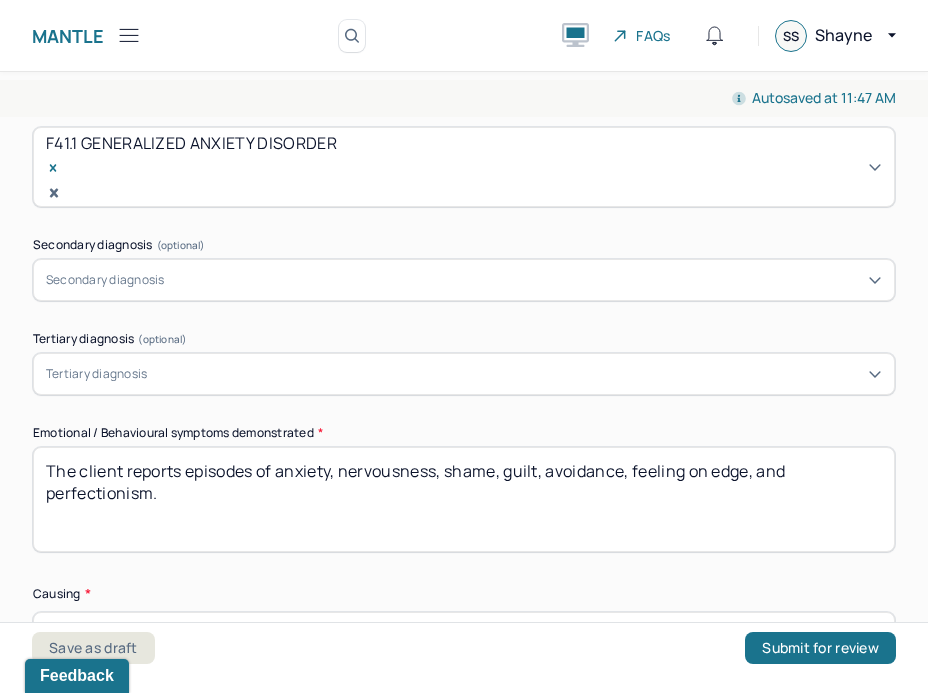 type on "Therapist will utilize CBT/DBT for positive coping strategies. Therapist will utilize positive psychology for reflecting on values and ideals while processing past and current issues." 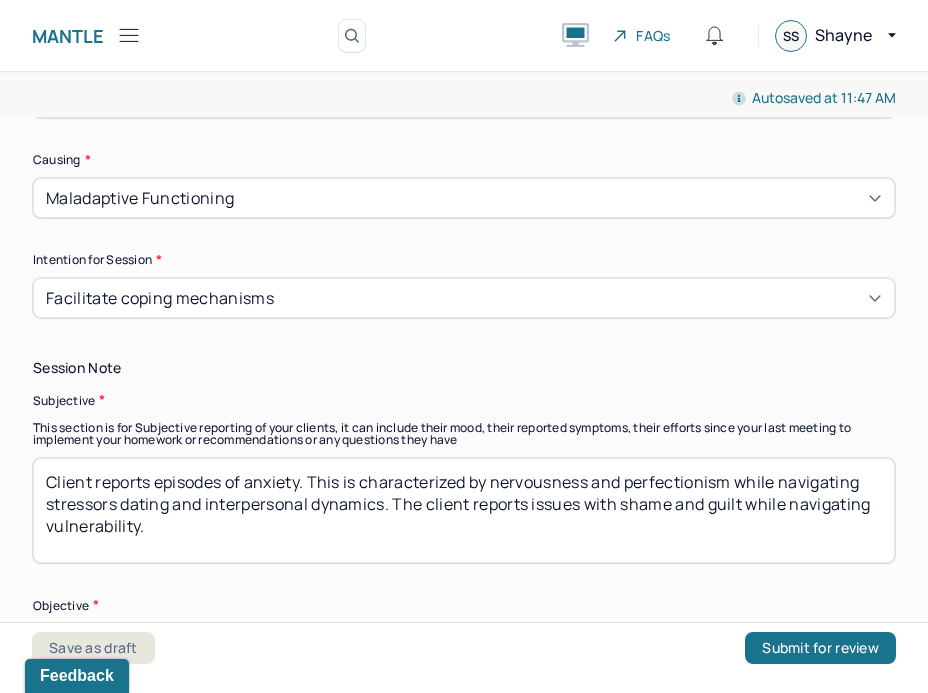 scroll, scrollTop: 952, scrollLeft: 0, axis: vertical 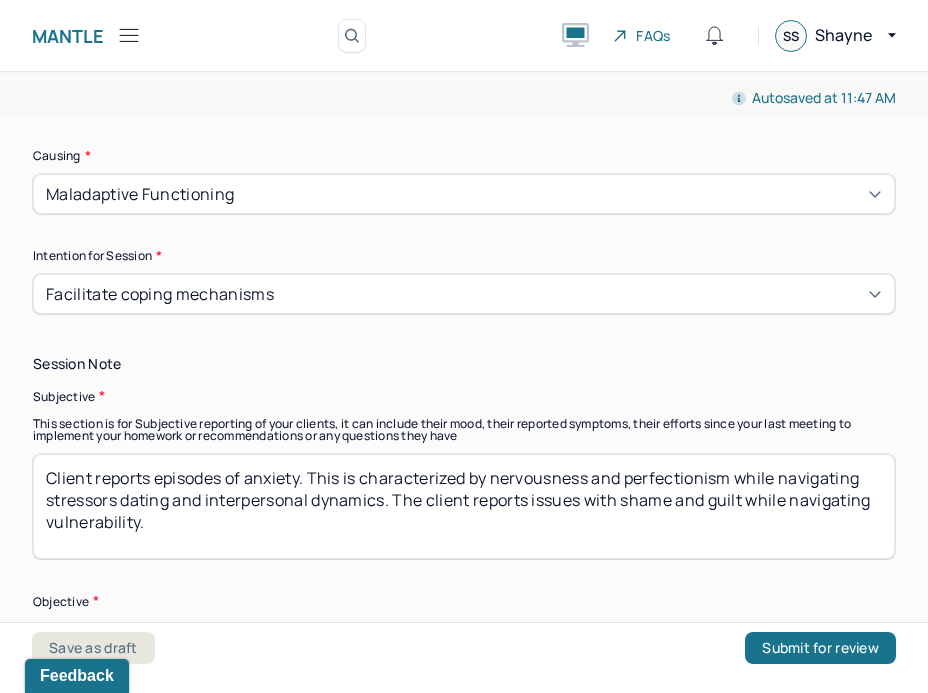 type on "The client reports episodes of nervousness, feeling on edge, racing thoughts, avoidant behavior, low self-worth, and low energy." 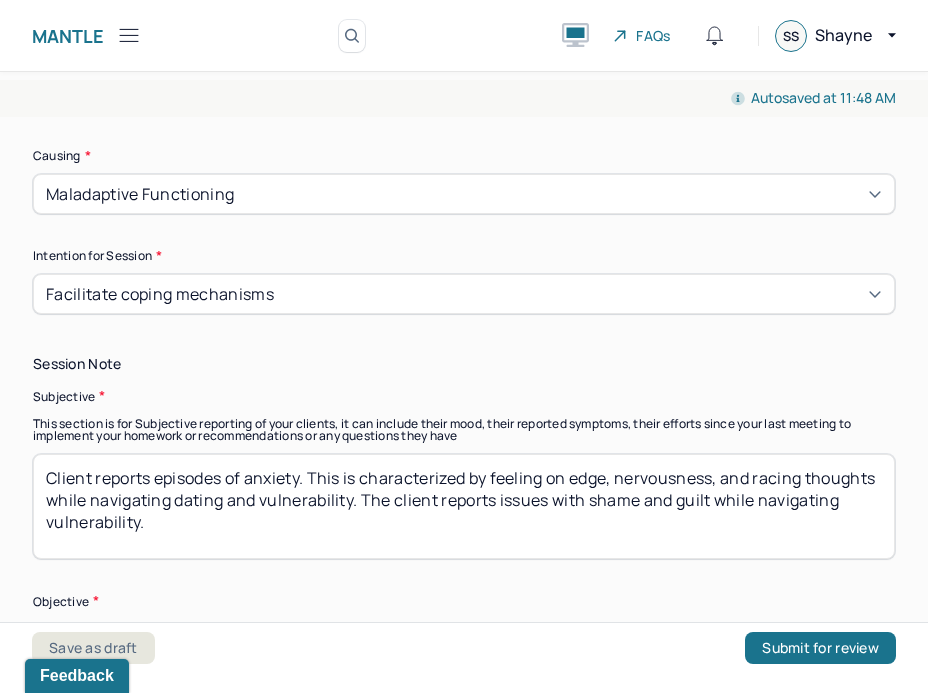 drag, startPoint x: 590, startPoint y: 453, endPoint x: 657, endPoint y: 471, distance: 69.375786 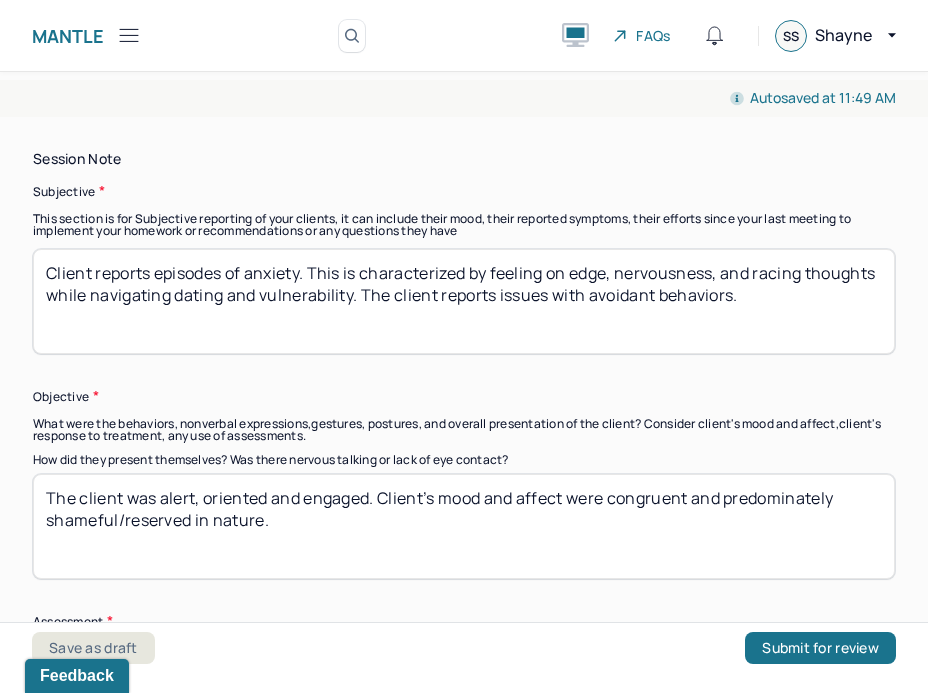 scroll, scrollTop: 1178, scrollLeft: 0, axis: vertical 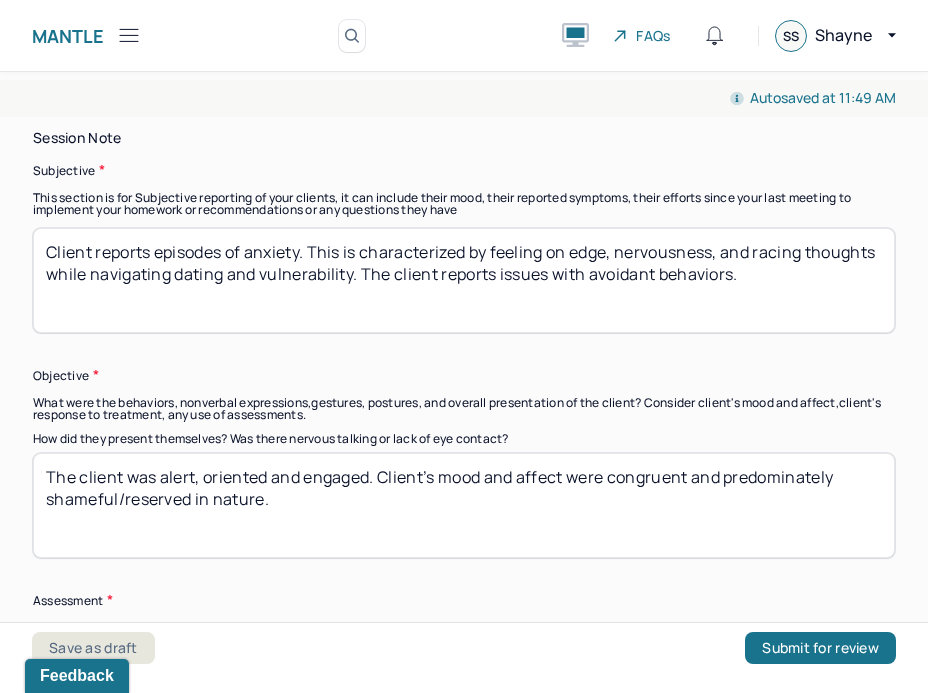 type on "Client reports episodes of anxiety. This is characterized by feeling on edge, nervousness, and racing thoughts while navigating dating and vulnerability. The client reports issues with avoidant behaviors." 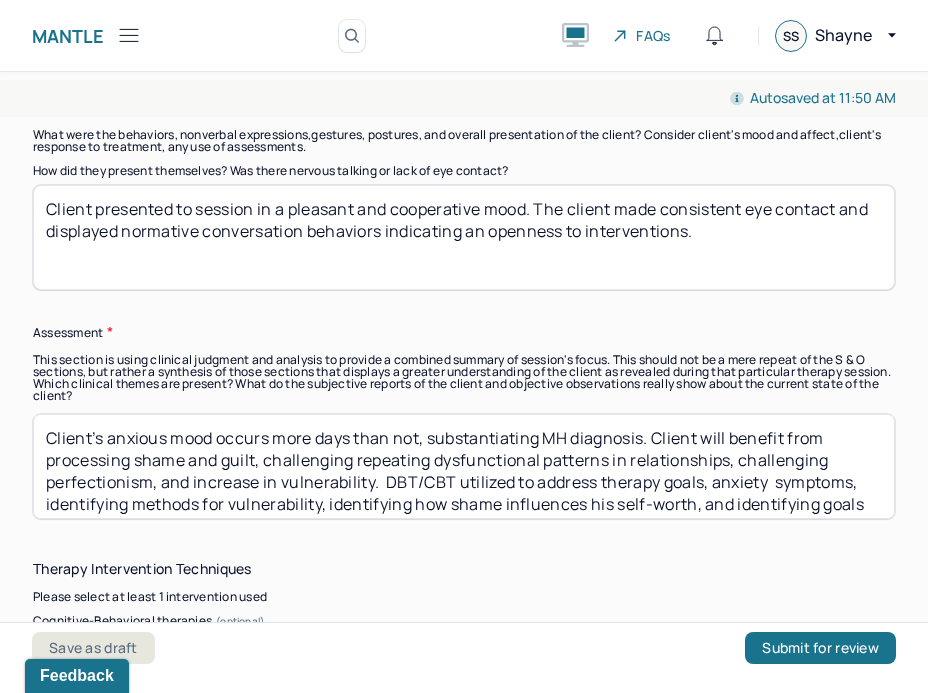 scroll, scrollTop: 1576, scrollLeft: 0, axis: vertical 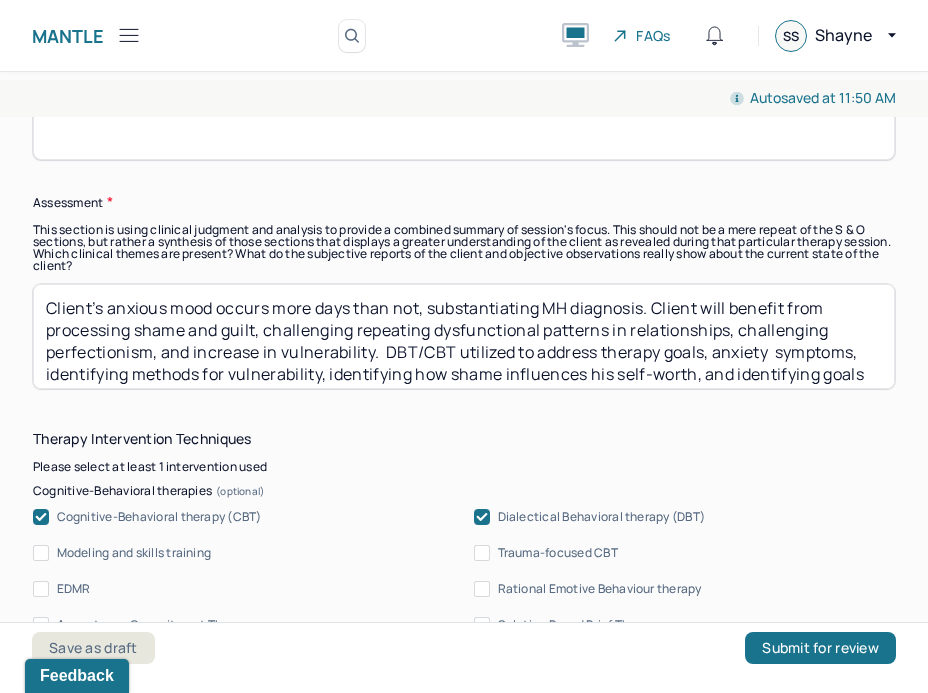 type on "Client presented to session in a pleasant and cooperative mood. The client made consistent eye contact and displayed normative conversation behaviors indicating an openness to interventions." 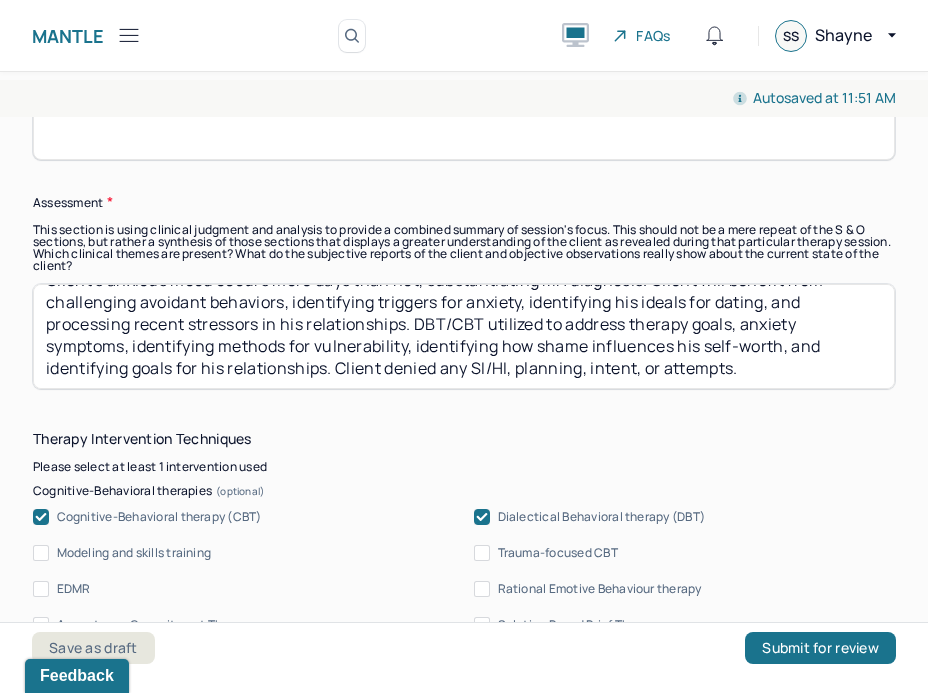 scroll, scrollTop: 30, scrollLeft: 0, axis: vertical 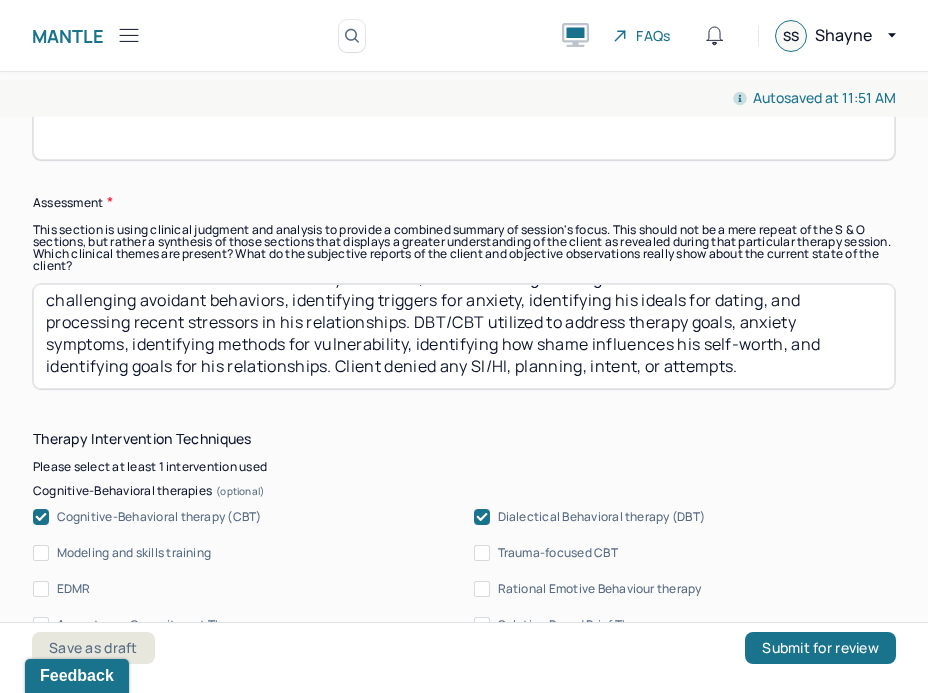 drag, startPoint x: 327, startPoint y: 327, endPoint x: 139, endPoint y: 297, distance: 190.37857 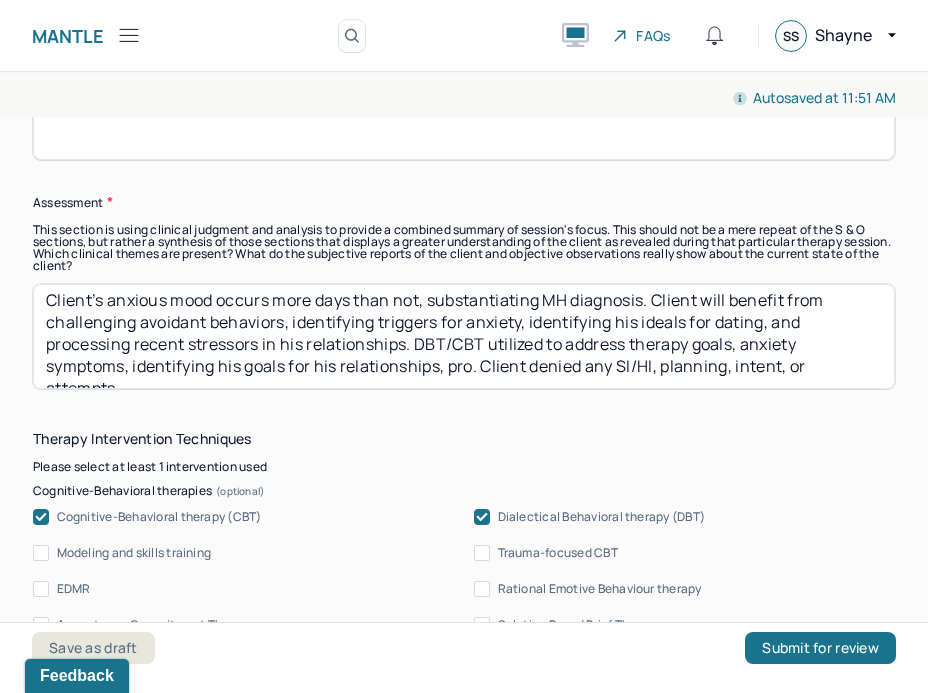 scroll, scrollTop: 30, scrollLeft: 0, axis: vertical 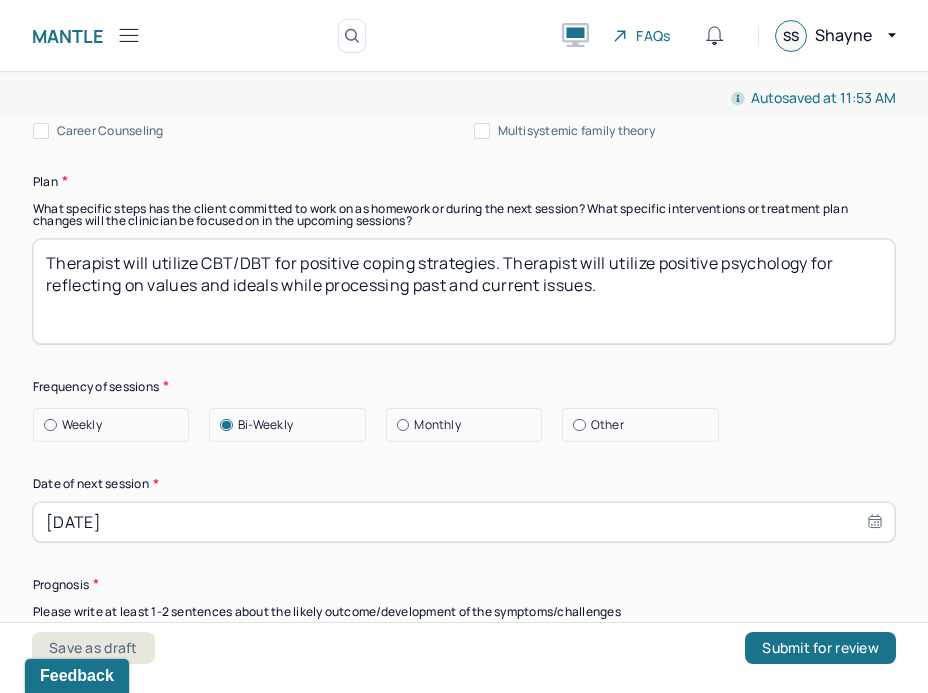 type on "Client’s anxious mood occurs more days than not, substantiating MH diagnosis. Client will benefit from challenging avoidant behaviors, identifying triggers for anxiety, identifying his ideals for dating, and processing recent stressors in his relationships.  DBT/CBT utilized to address therapy goals, anxiety  symptoms, identifying his goals for his relationships, processing how his past influences his presentation in relationships, and identifying methods for challenging avoidant behaviors. Client denied any SI/HI, planning, intent, or attempts." 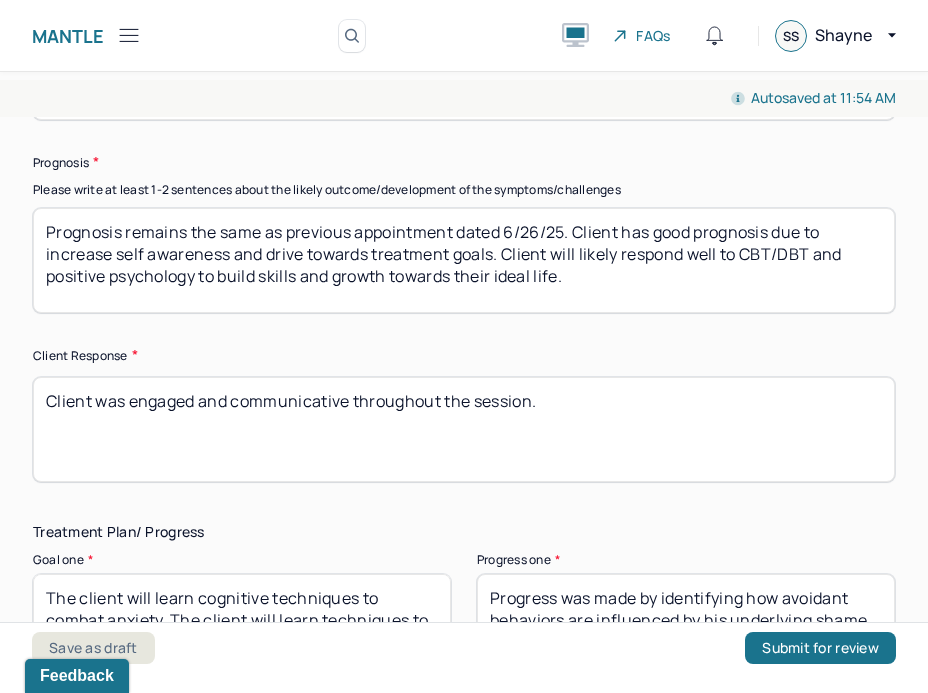 scroll, scrollTop: 2931, scrollLeft: 0, axis: vertical 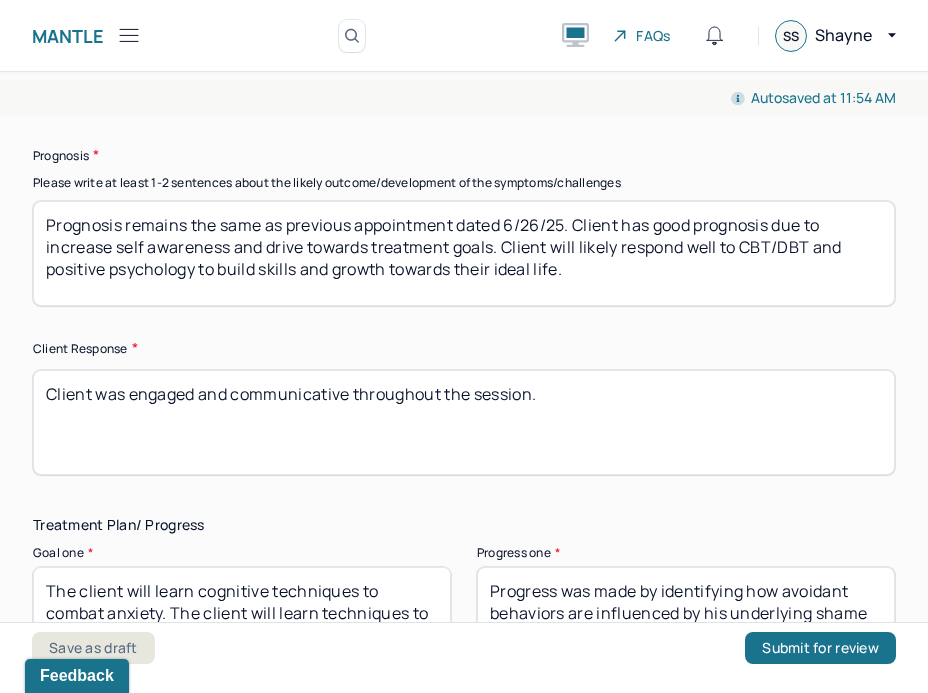 type on "Therapist will utilize CBT/DBT for positive coping strategies. Therapist will utilize positive psychology for reflecting on values and ideals while processing past and current issues.
HW: the client will continue to utilize dating apps and increase in vulnerability while dating" 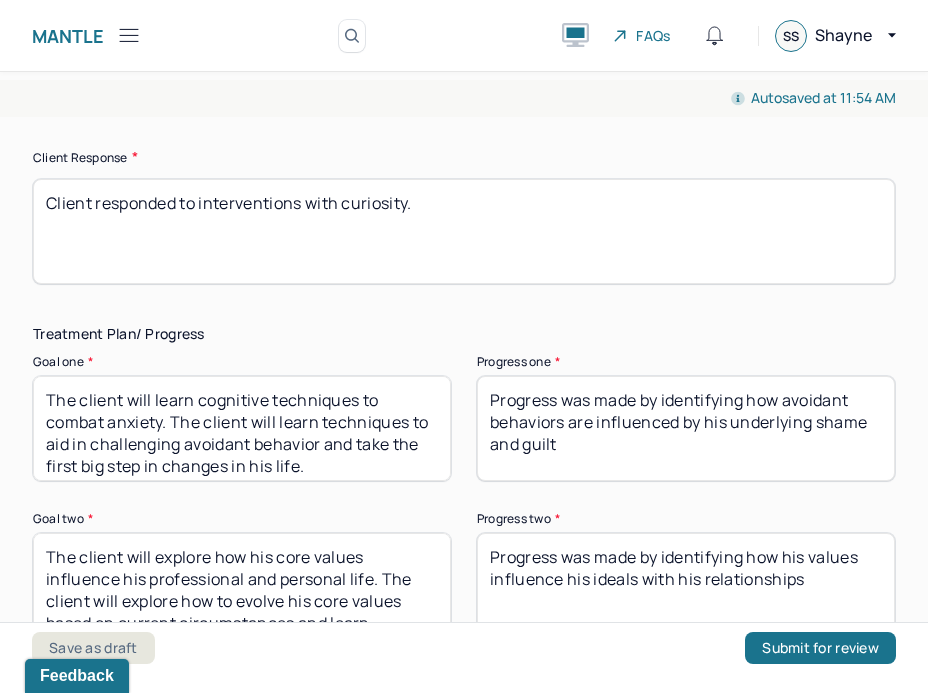 scroll, scrollTop: 3127, scrollLeft: 0, axis: vertical 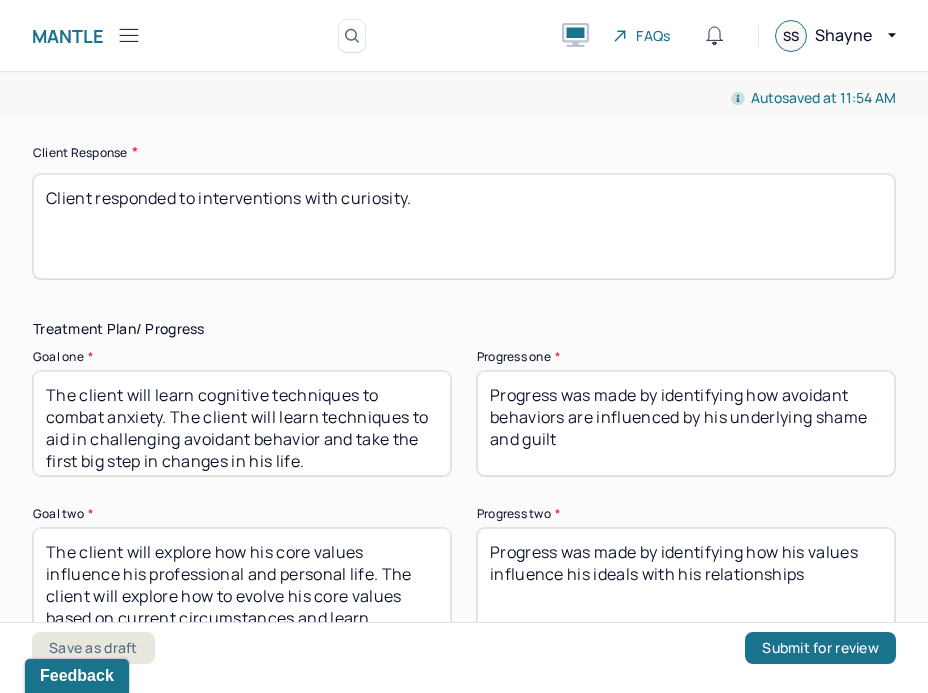 type on "Client responded to interventions with curiosity." 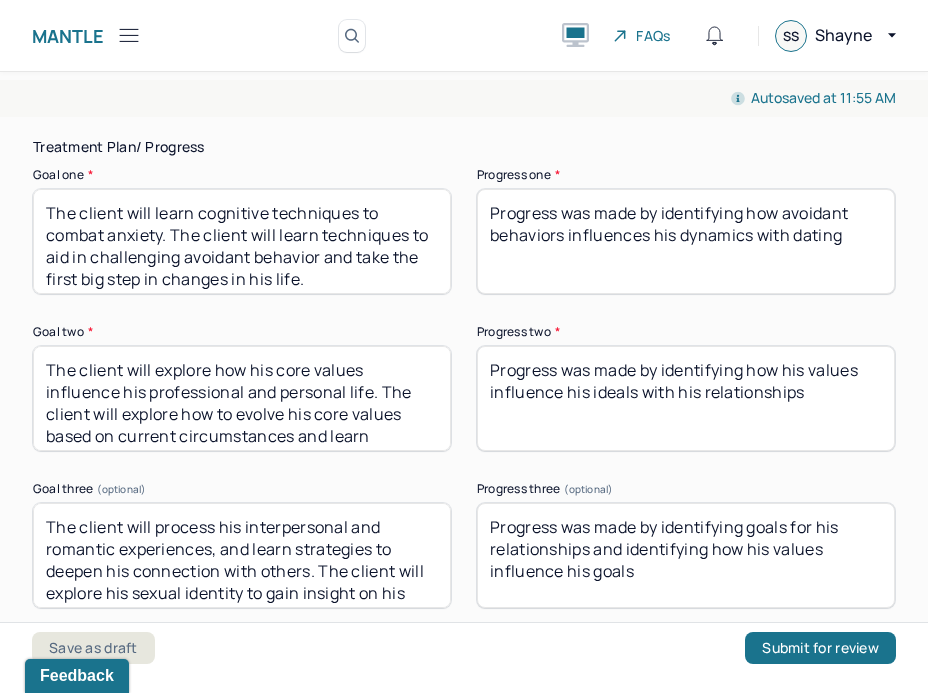 scroll, scrollTop: 3335, scrollLeft: 0, axis: vertical 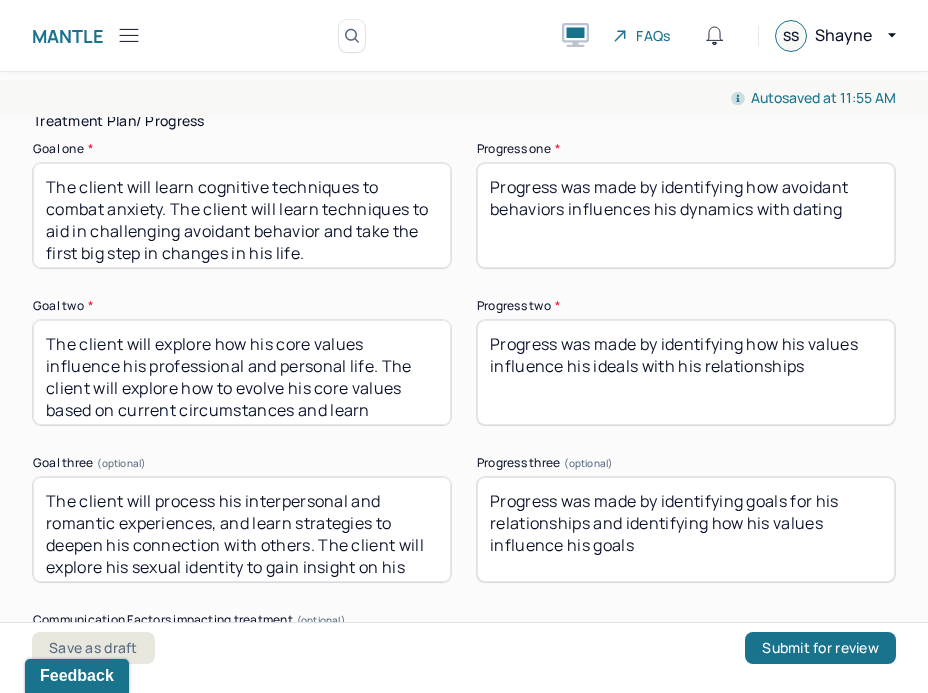 type on "Progress was made by identifying how avoidant behaviors influences his dynamics with dating" 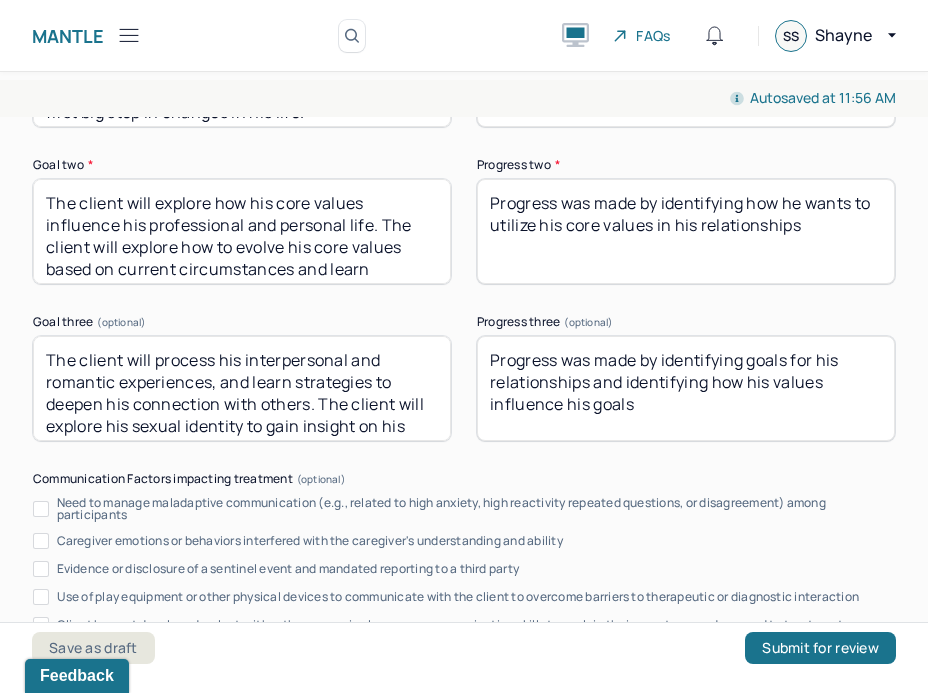 scroll, scrollTop: 3475, scrollLeft: 0, axis: vertical 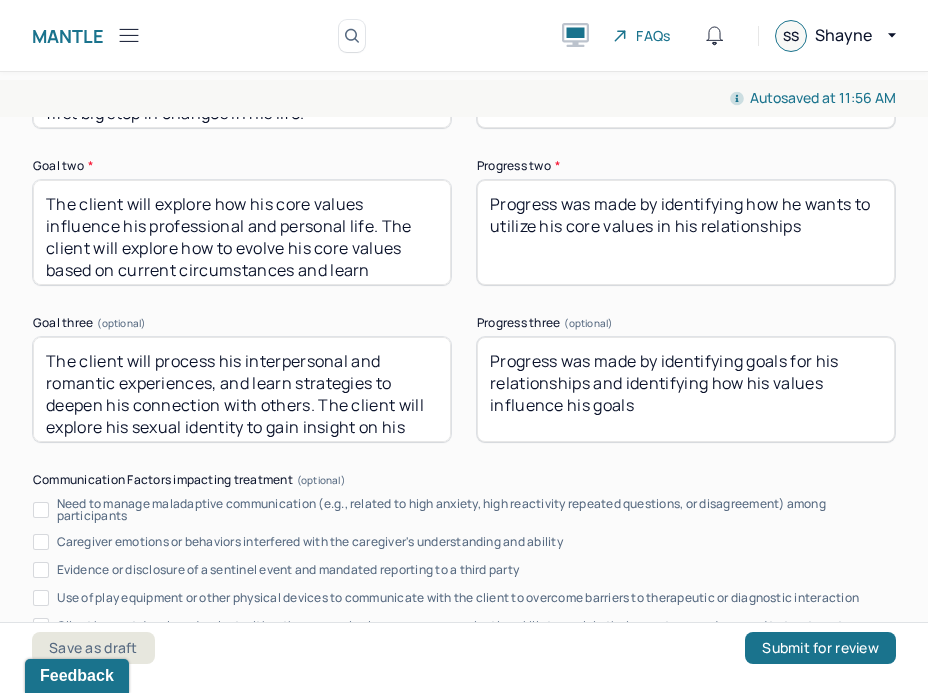 type on "Progress was made by identifying how he wants to utilize his core values in his relationships" 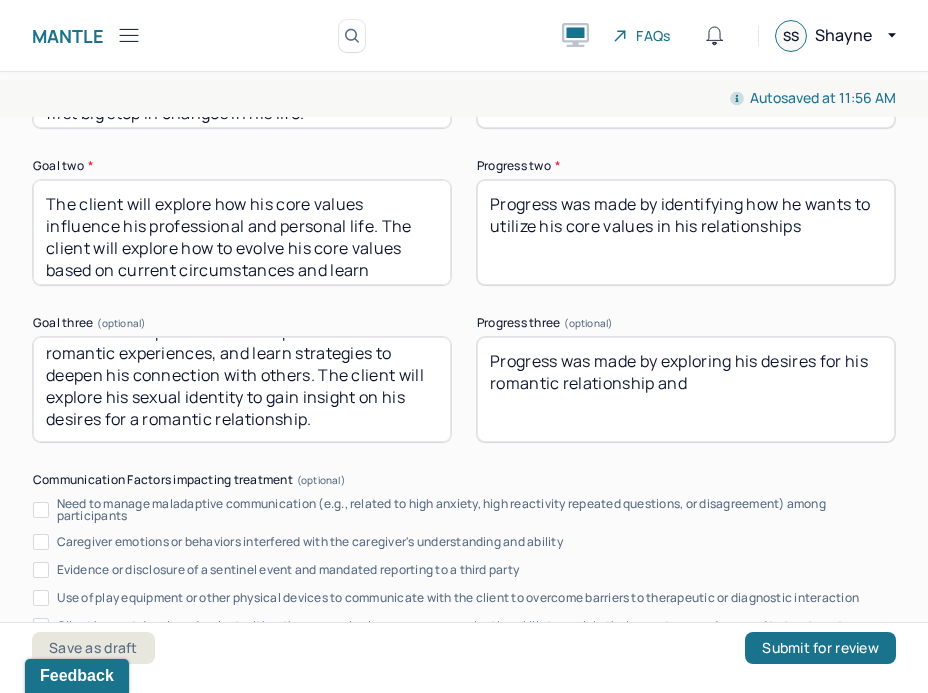 scroll, scrollTop: 0, scrollLeft: 0, axis: both 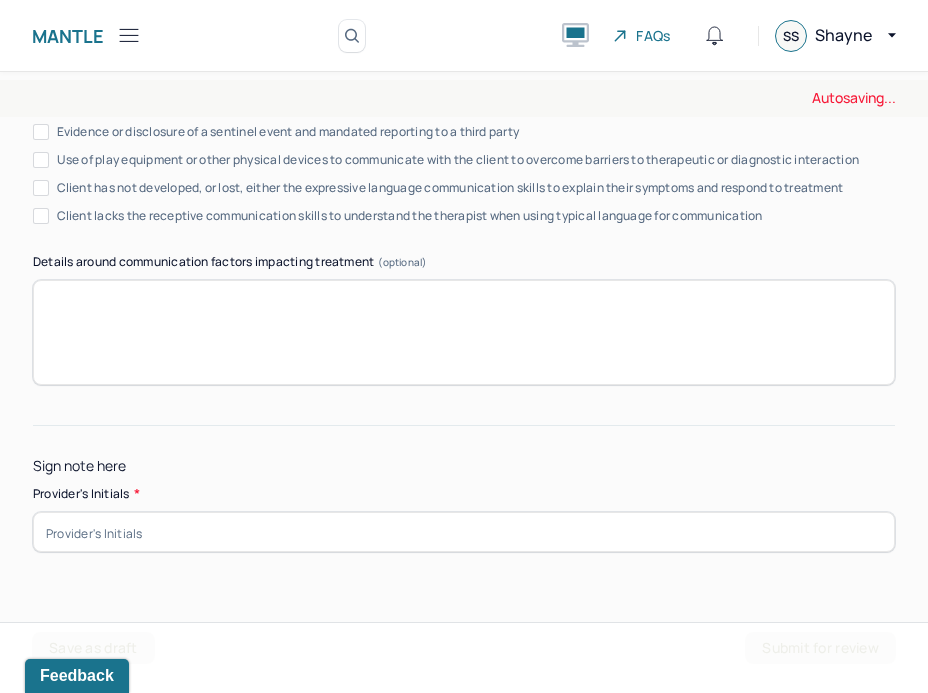 type on "Progress was made by exploring his desires for his romantic relationship and exploring methods for deepening his connection" 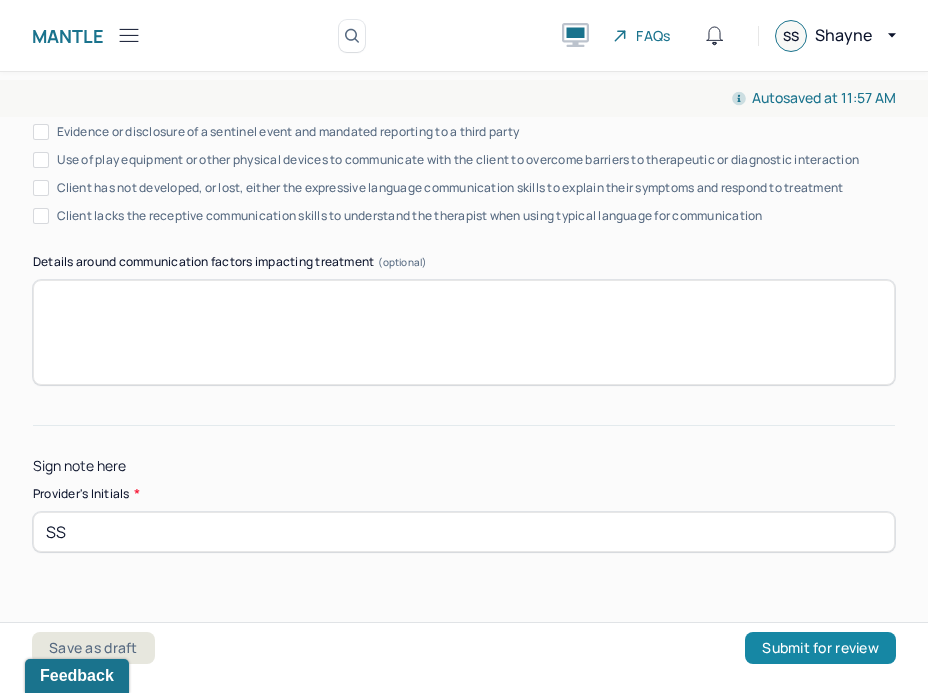 type on "SS" 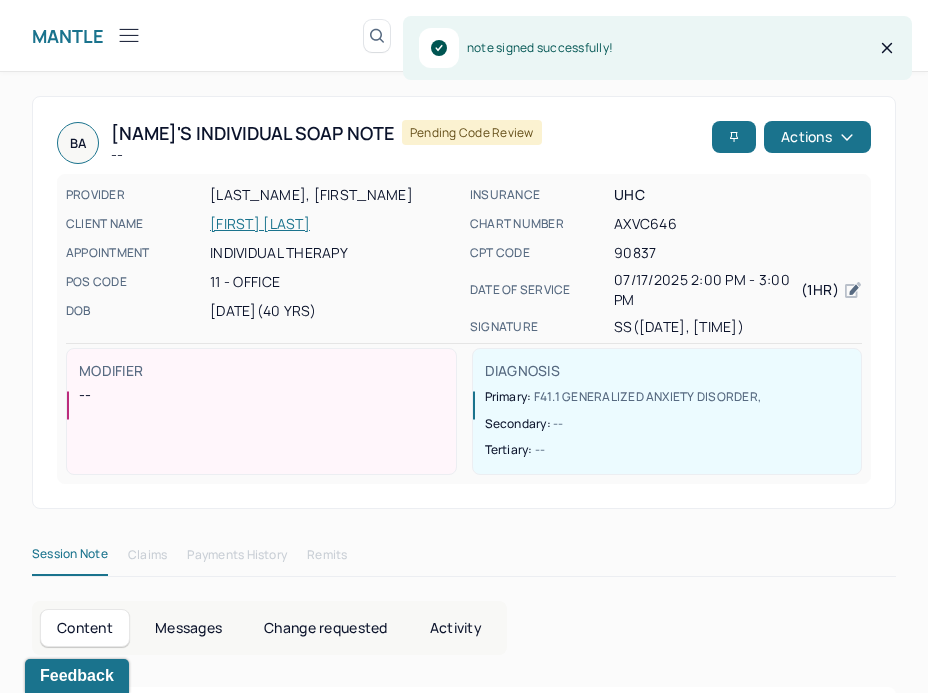 click 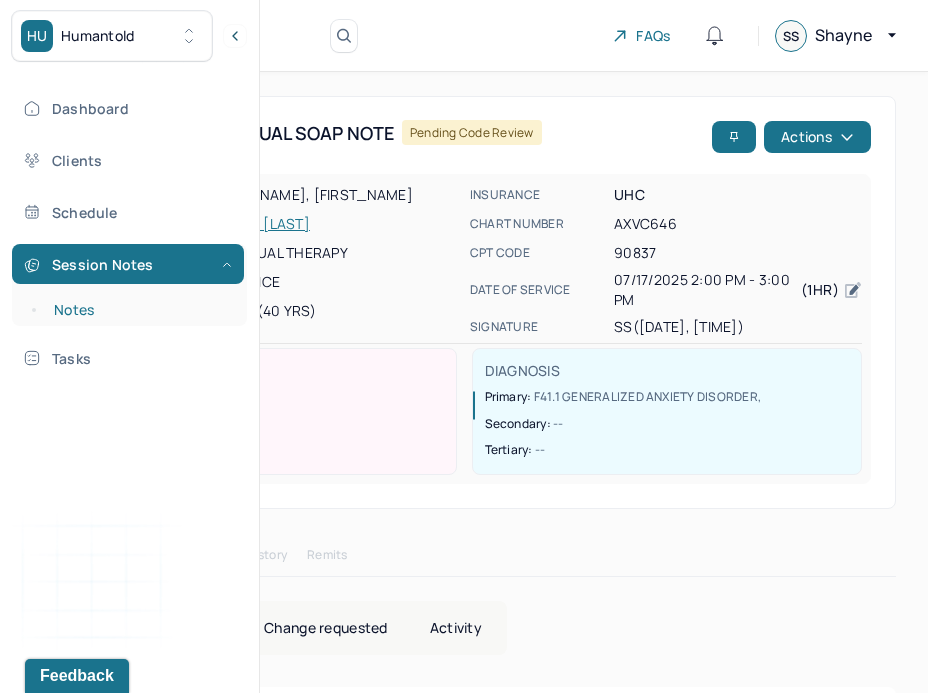 click on "Notes" at bounding box center (139, 310) 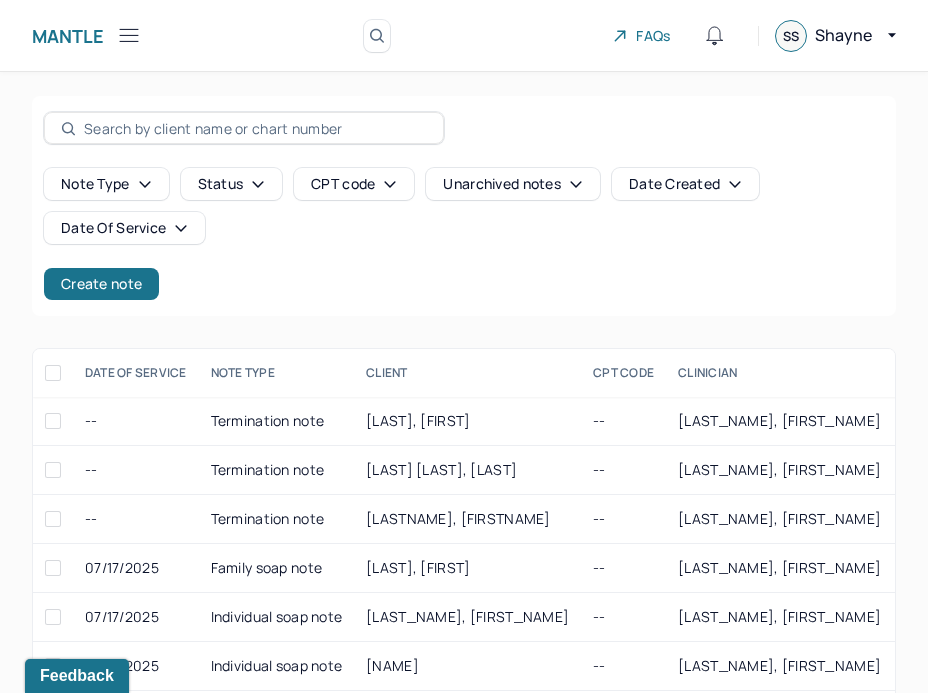 scroll, scrollTop: 72, scrollLeft: 0, axis: vertical 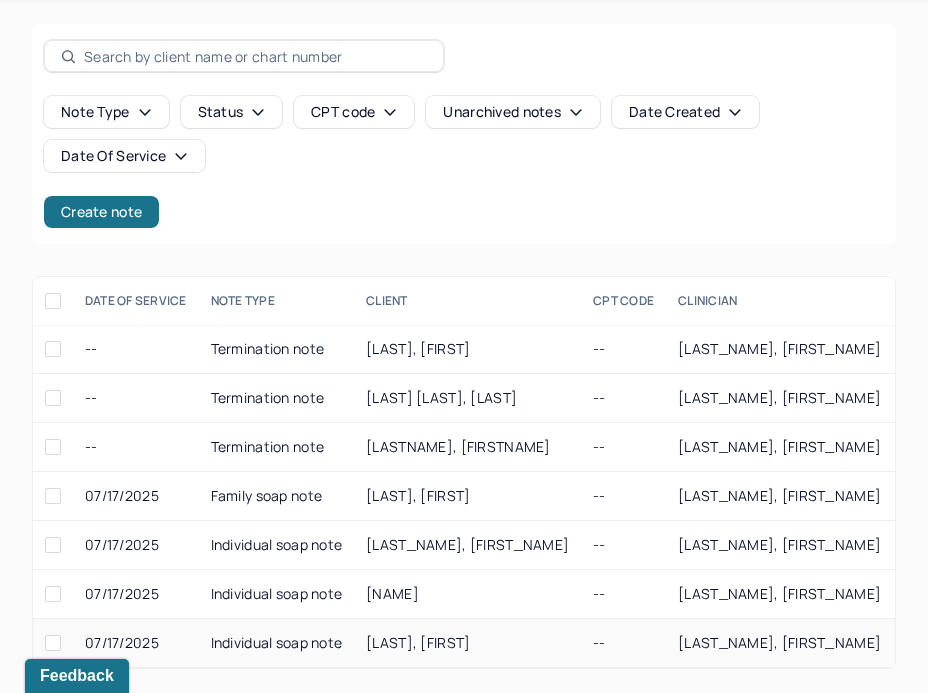 click on "[LAST], [FIRST]" at bounding box center [418, 642] 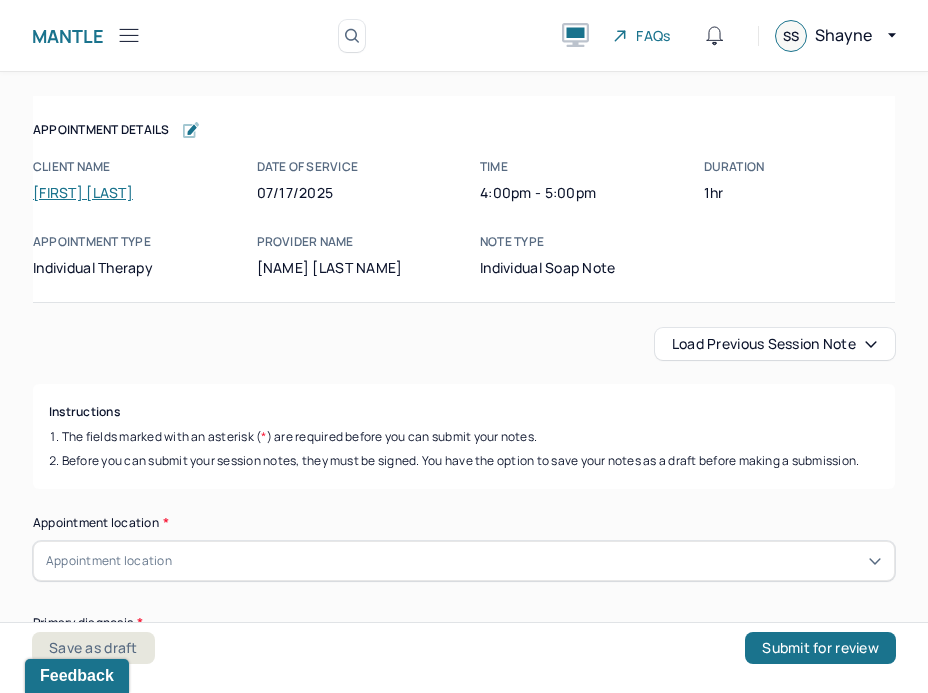 click on "Load previous session note" at bounding box center (775, 344) 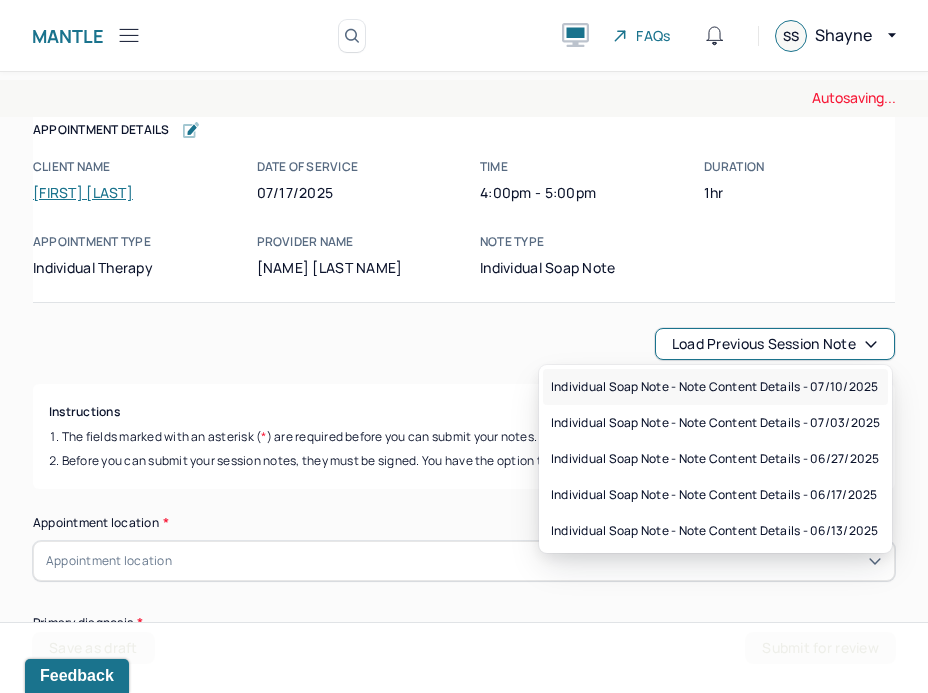 click on "Individual soap note   - Note content Details -   07/10/2025" at bounding box center [714, 387] 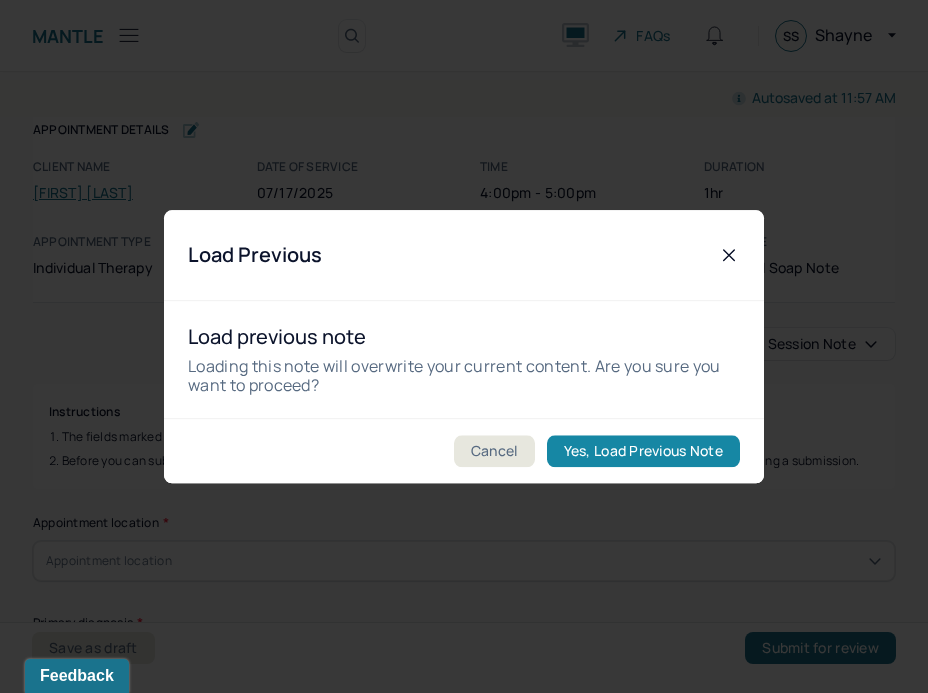 click on "Yes, Load Previous Note" at bounding box center (643, 451) 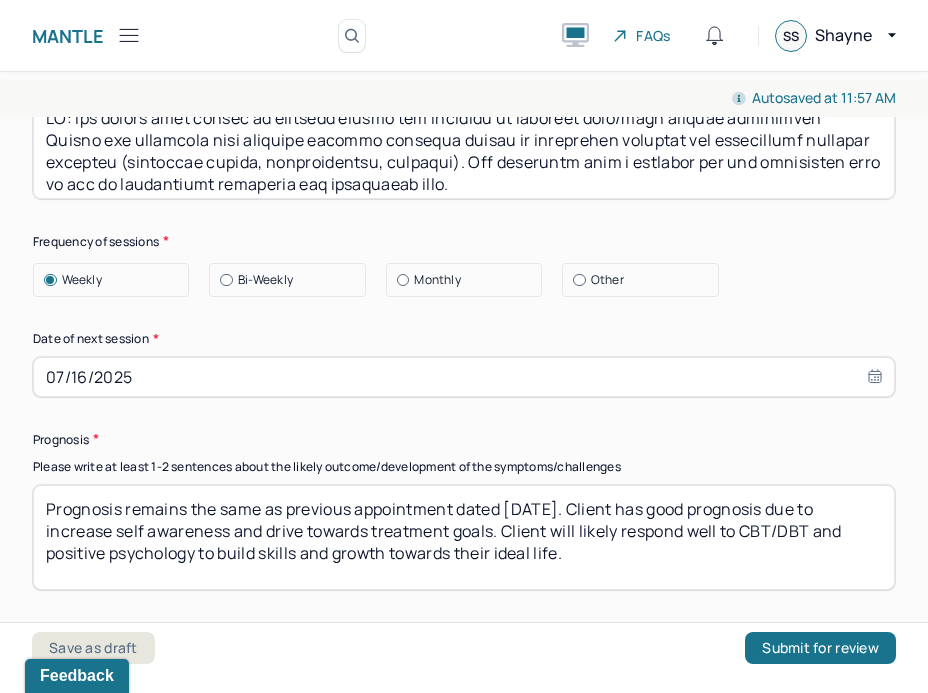 scroll, scrollTop: 2929, scrollLeft: 0, axis: vertical 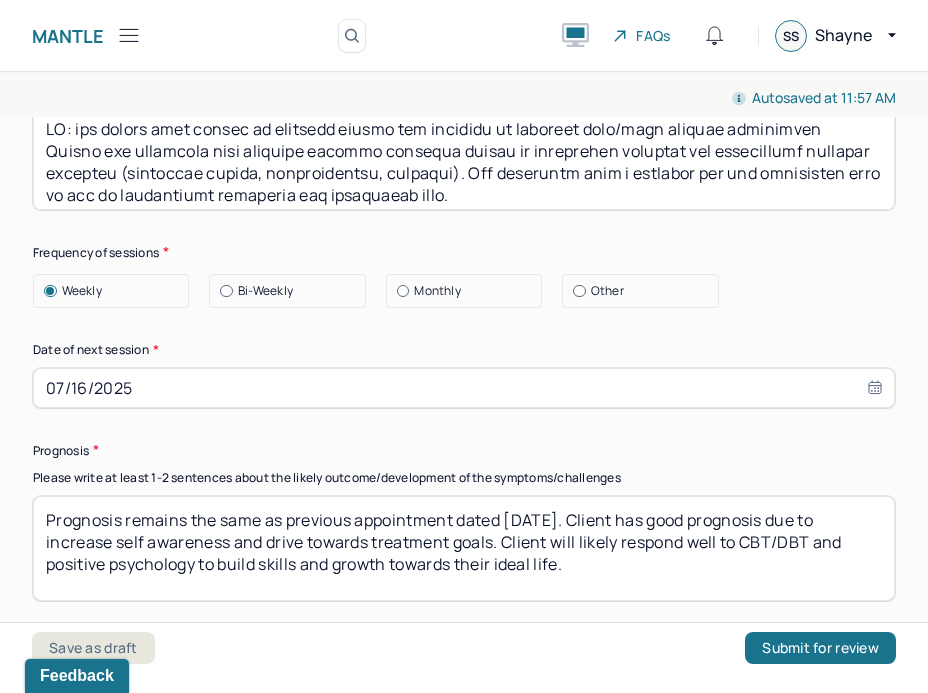 click on "Prognosis remains the same as previous appointment dated [DATE]. Client has good prognosis due to increase self awareness and drive towards treatment goals. Client will likely respond well to CBT/DBT and positive psychology to build skills and growth towards their ideal life." at bounding box center [464, 548] 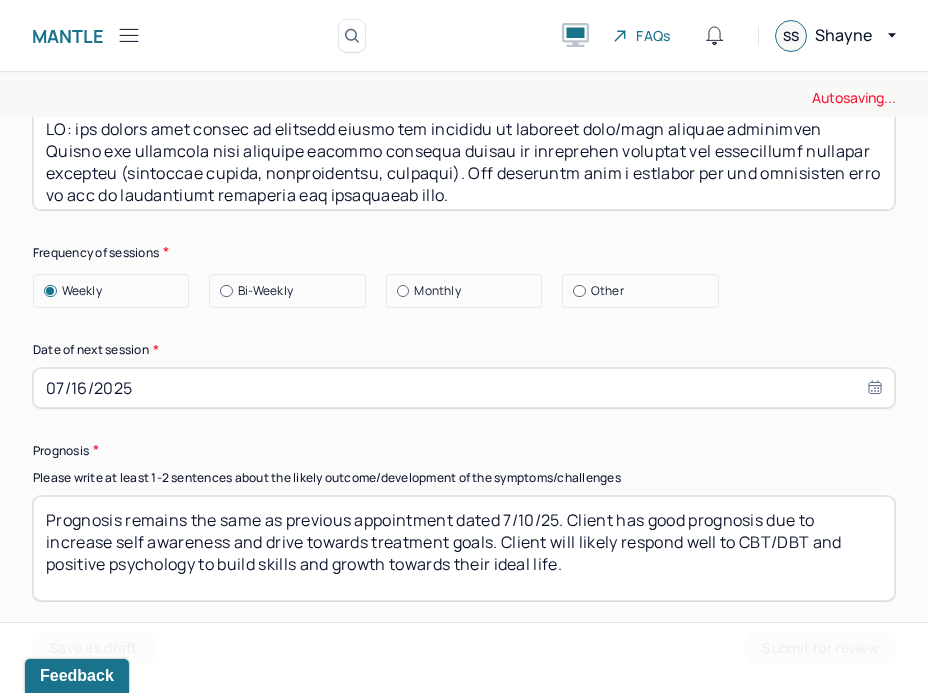 type on "Prognosis remains the same as previous appointment dated 7/10/25. Client has good prognosis due to increase self awareness and drive towards treatment goals. Client will likely respond well to CBT/DBT and positive psychology to build skills and growth towards their ideal life." 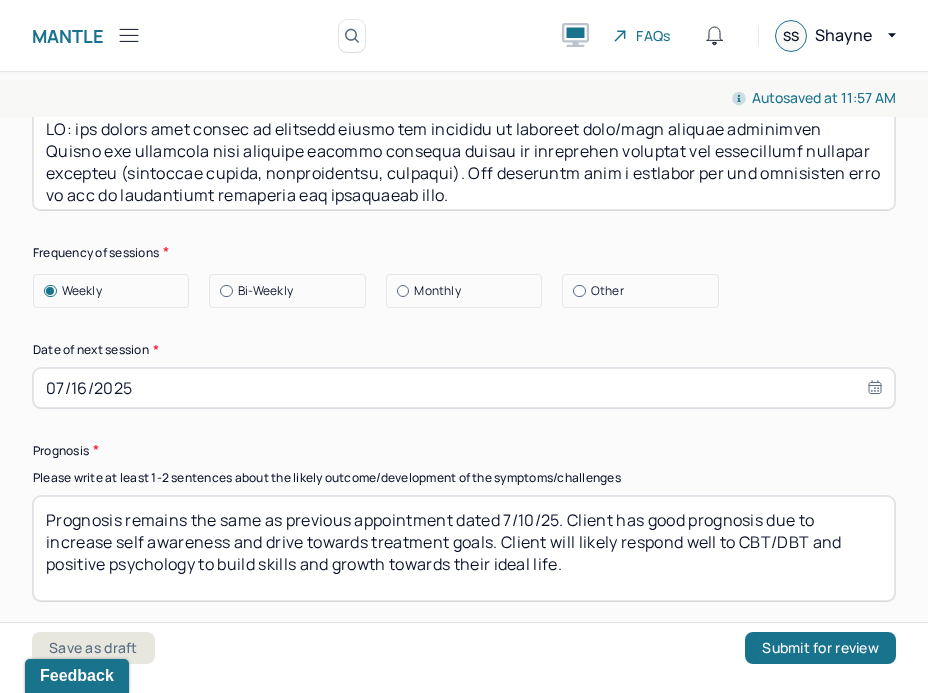 click on "07/16/2025" at bounding box center (464, 388) 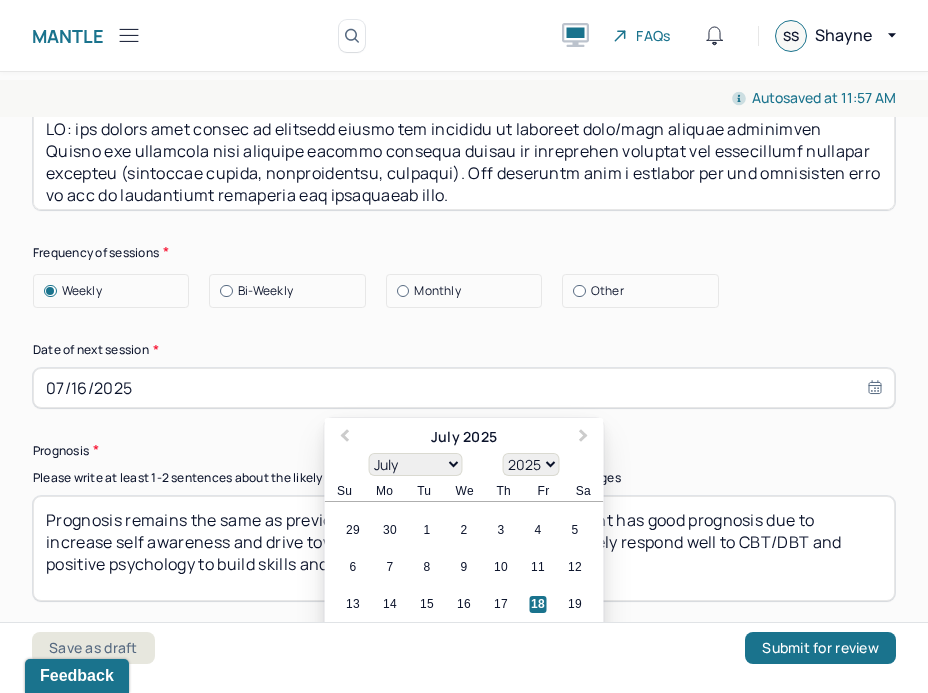 click on "23" at bounding box center [464, 641] 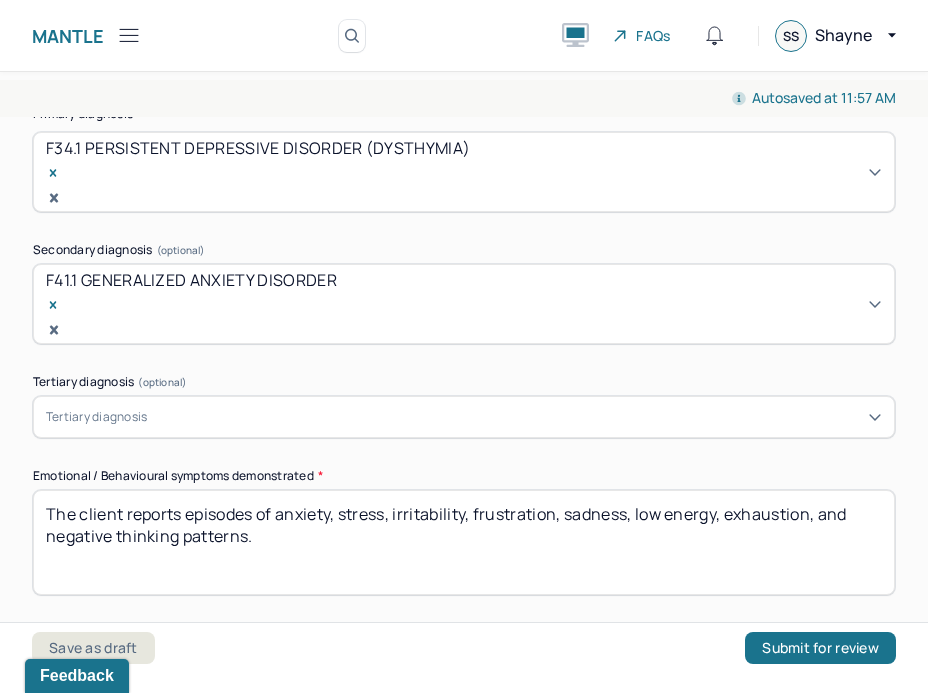 scroll, scrollTop: 762, scrollLeft: 0, axis: vertical 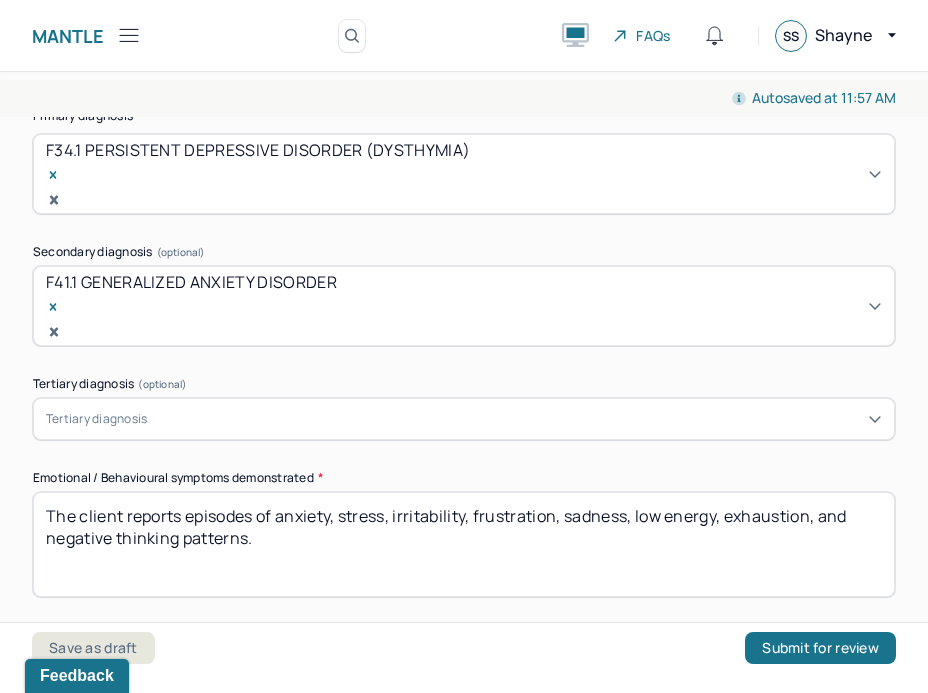 drag, startPoint x: 279, startPoint y: 463, endPoint x: 277, endPoint y: 427, distance: 36.05551 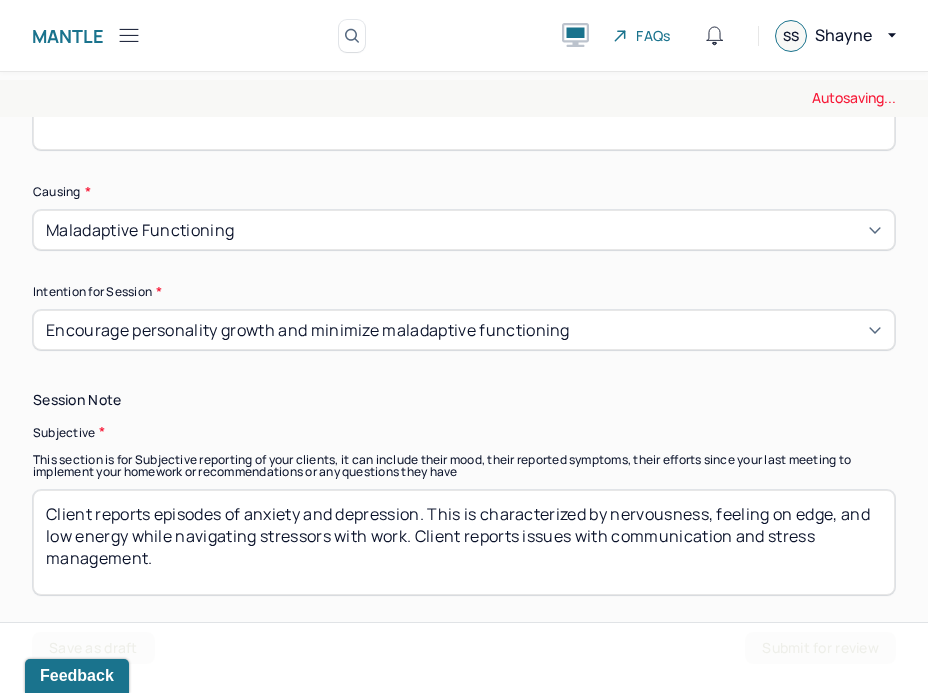 scroll, scrollTop: 1213, scrollLeft: 0, axis: vertical 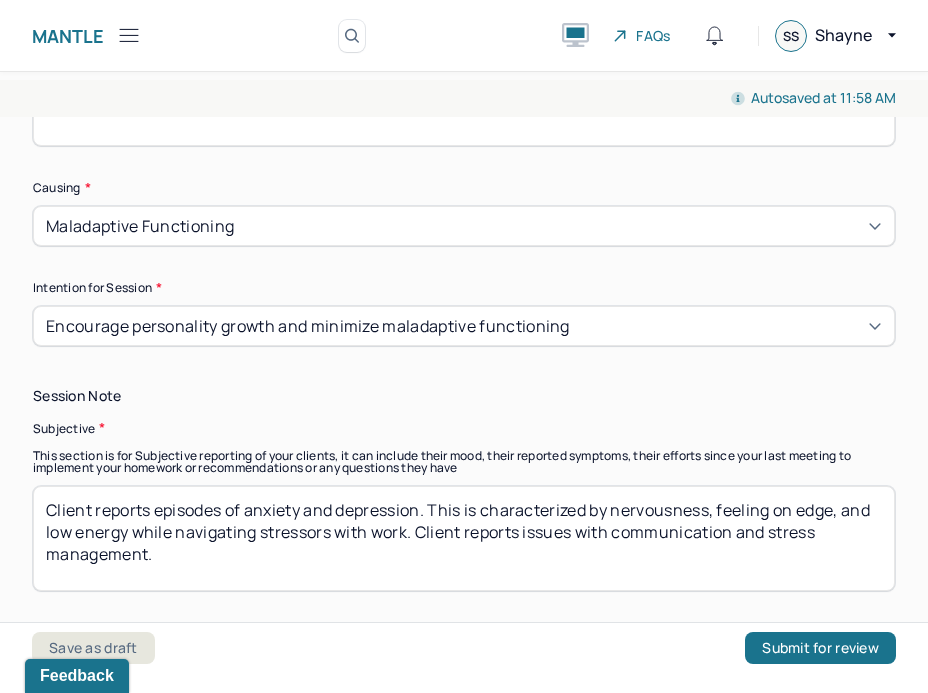type on "The client reports episodes of nervousness, feeling on edge, anxiety, sadness, low energy, exhaustion, and restlessness." 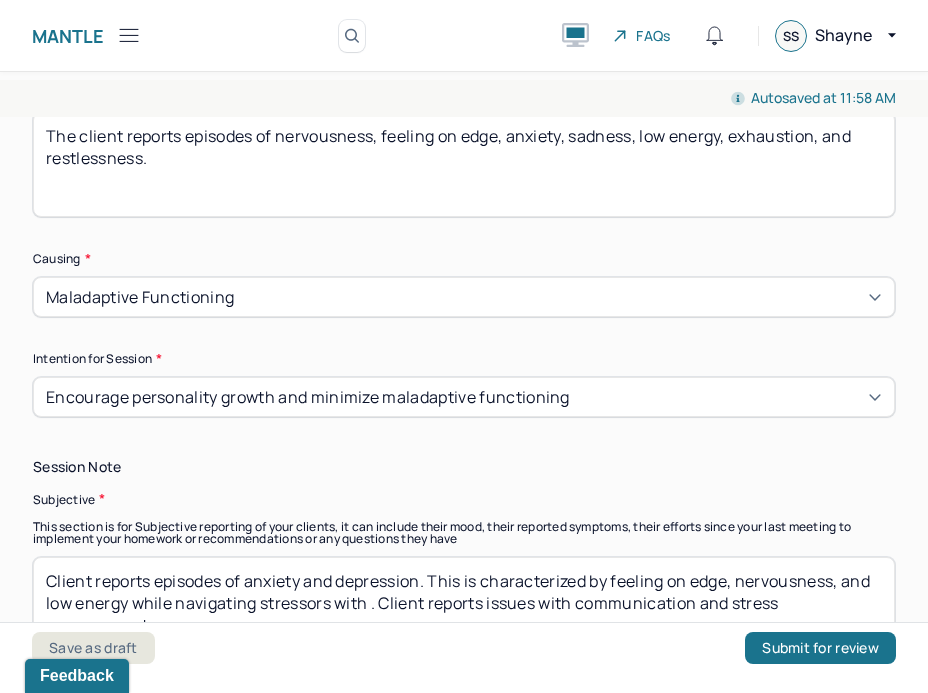 scroll, scrollTop: 1143, scrollLeft: 0, axis: vertical 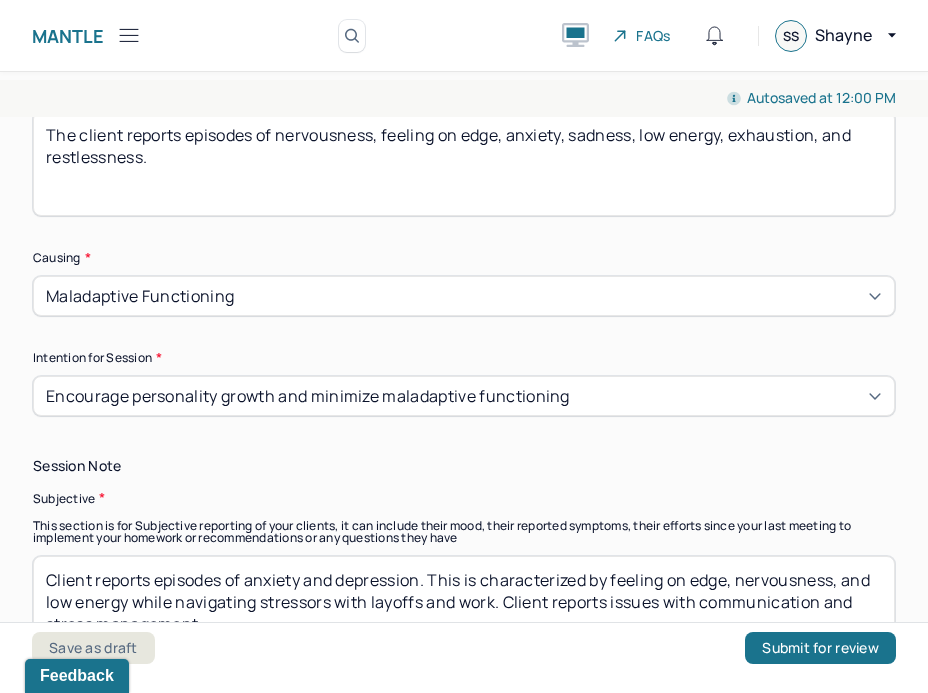 drag, startPoint x: 707, startPoint y: 522, endPoint x: 758, endPoint y: 546, distance: 56.364883 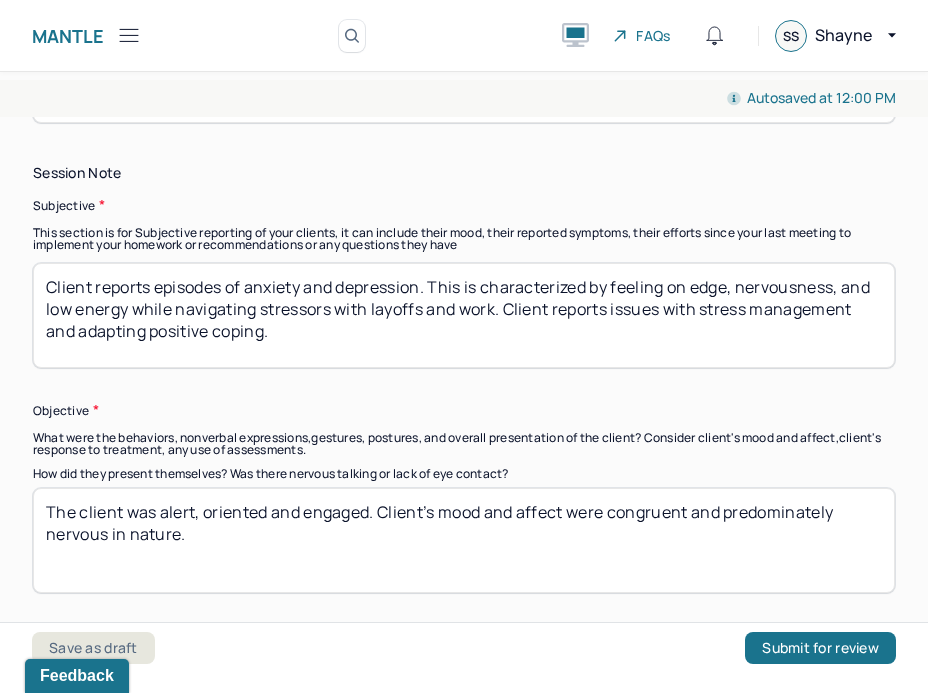 scroll, scrollTop: 1468, scrollLeft: 0, axis: vertical 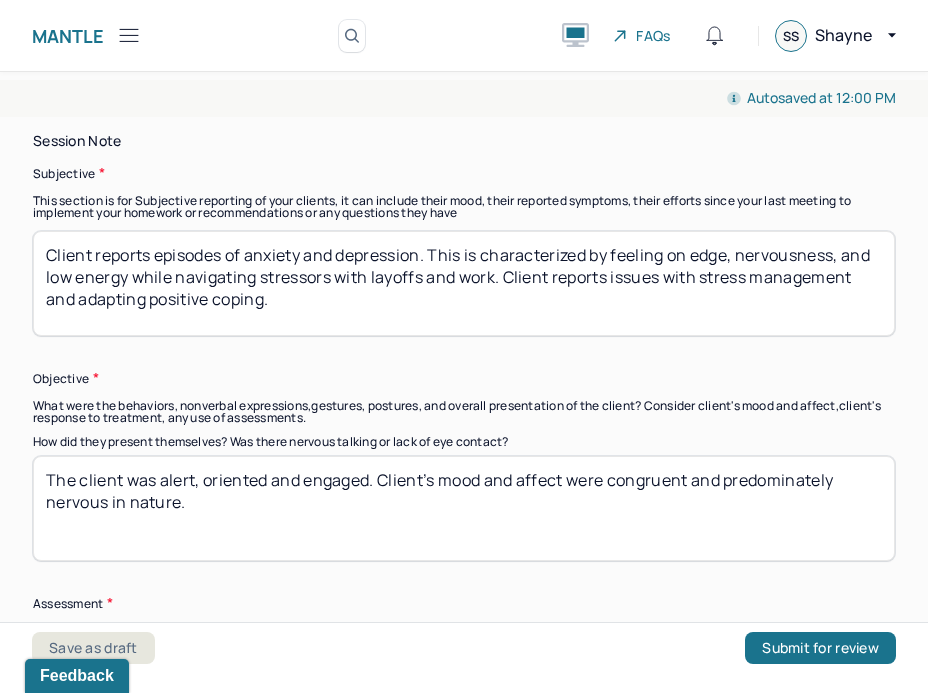 type on "Client reports episodes of anxiety and depression. This is characterized by feeling on edge, nervousness, and low energy while navigating stressors with layoffs and work. Client reports issues with stress management and adapting positive coping." 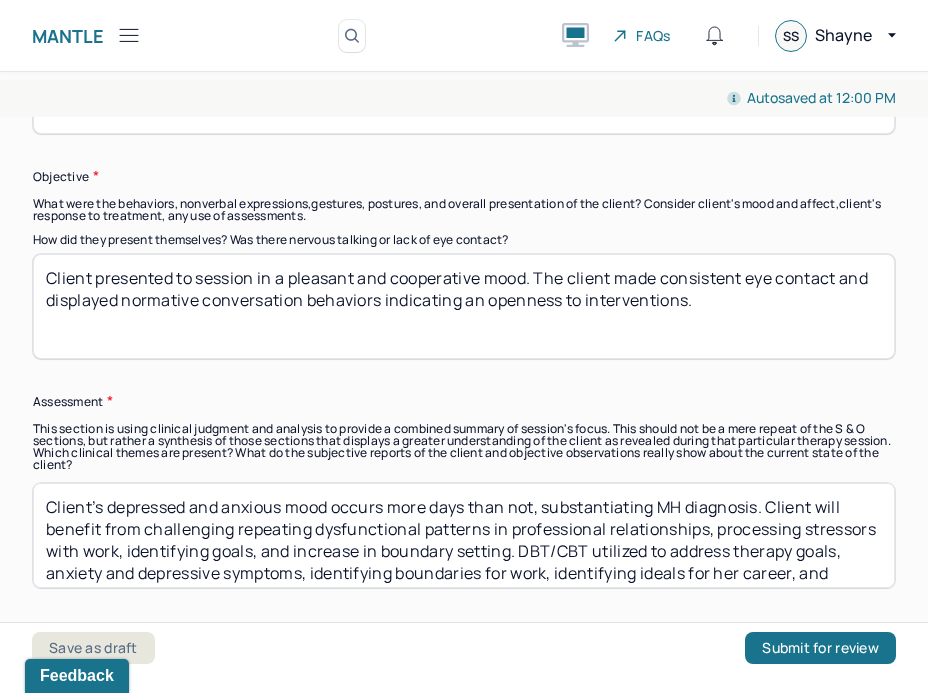 scroll, scrollTop: 1675, scrollLeft: 0, axis: vertical 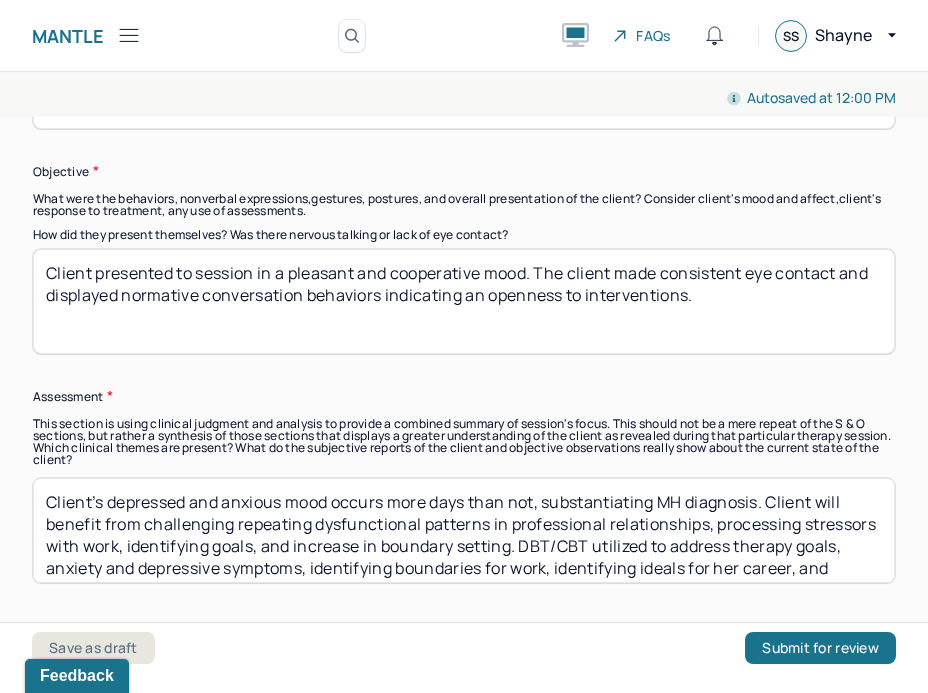 type on "Client presented to session in a pleasant and cooperative mood. The client made consistent eye contact and displayed normative conversation behaviors indicating an openness to interventions." 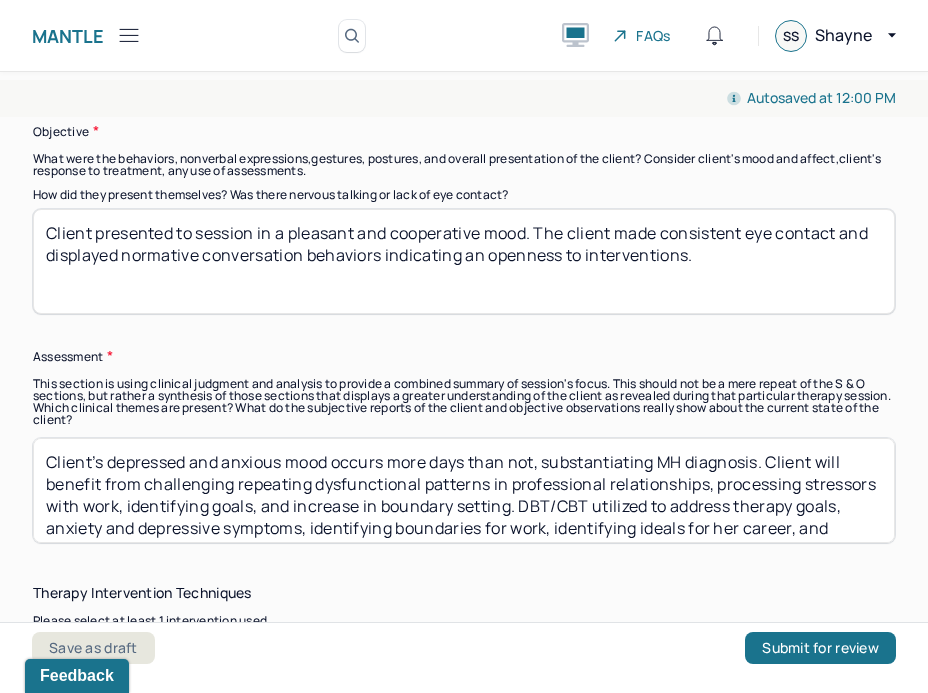 scroll, scrollTop: 1719, scrollLeft: 0, axis: vertical 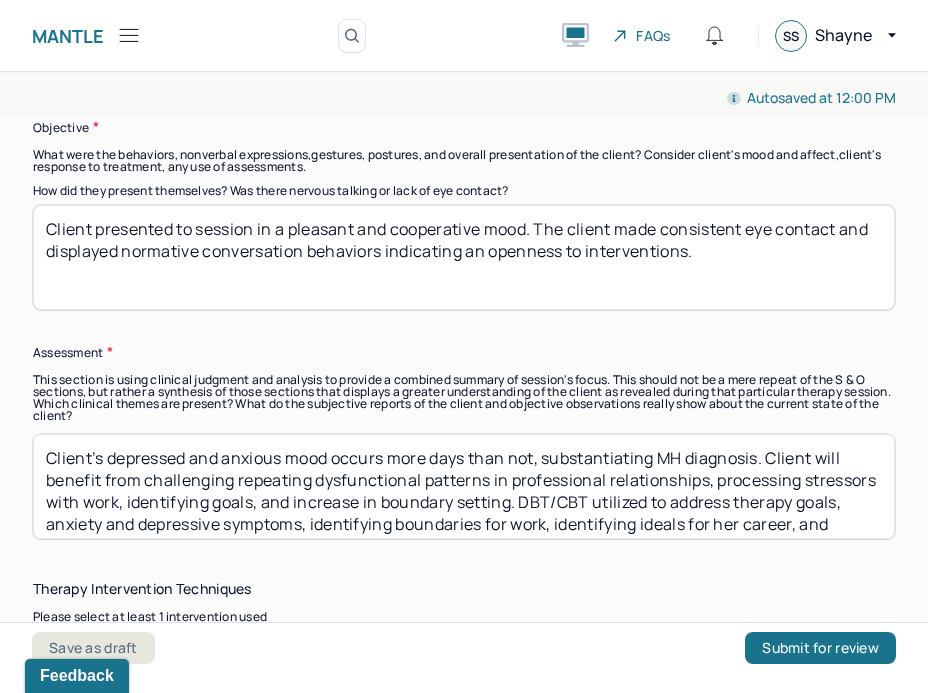drag, startPoint x: 511, startPoint y: 422, endPoint x: 147, endPoint y: 394, distance: 365.07535 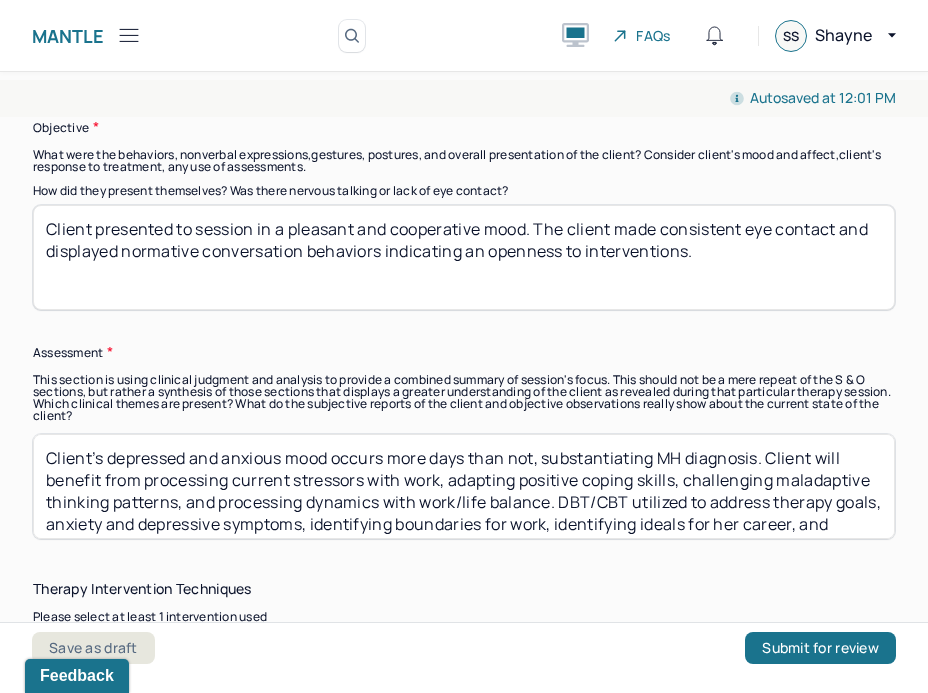 scroll, scrollTop: 52, scrollLeft: 0, axis: vertical 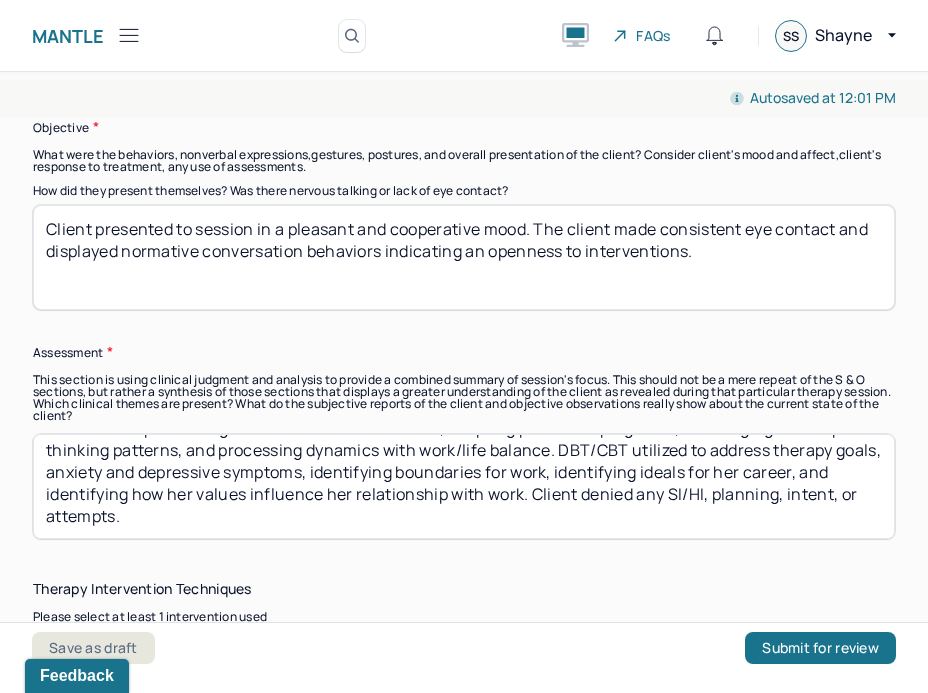 drag, startPoint x: 557, startPoint y: 413, endPoint x: 367, endPoint y: 393, distance: 191.04973 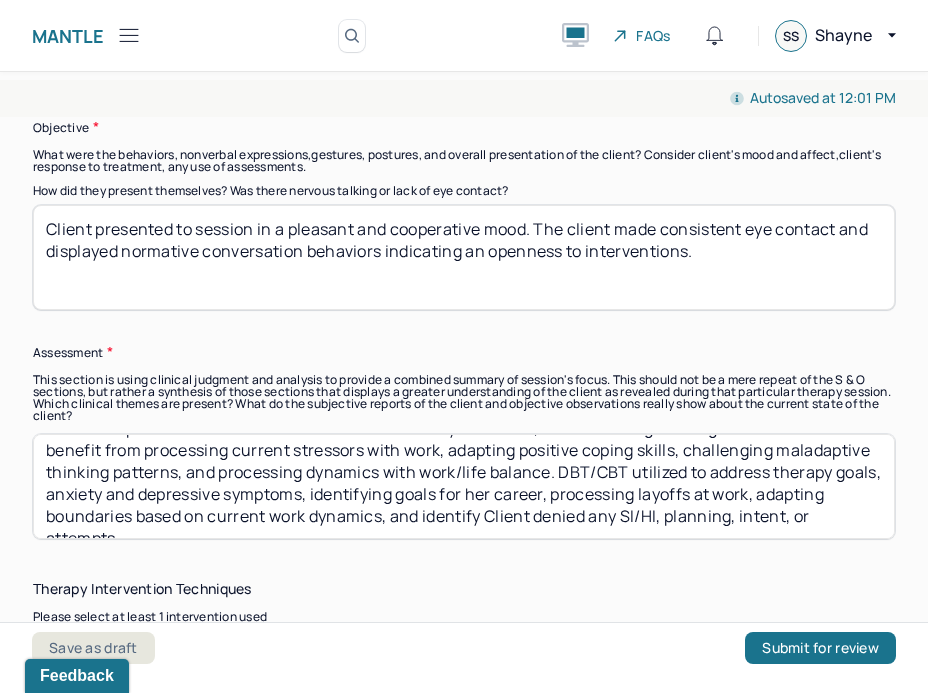 scroll, scrollTop: 52, scrollLeft: 0, axis: vertical 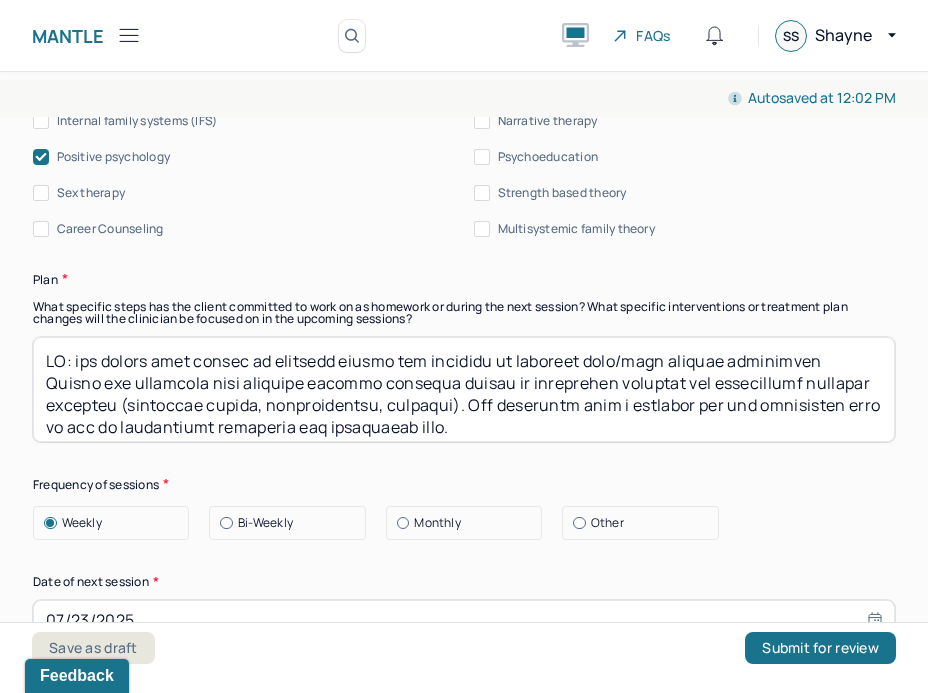 type on "Client’s depressed and anxious mood occurs more days than not, substantiating MH diagnosis. Client will benefit from processing current stressors with work, adapting positive coping skills, challenging maladaptive thinking patterns, and processing dynamics with work/life balance. DBT/CBT utilized to address therapy goals, anxiety and depressive symptoms, identifying goals for her career, processing layoffs at work, adapting boundaries based on current work dynamics, and identifying methods for challenging dysfunctional patterns. Client denied any SI/HI, planning, intent, or attempts." 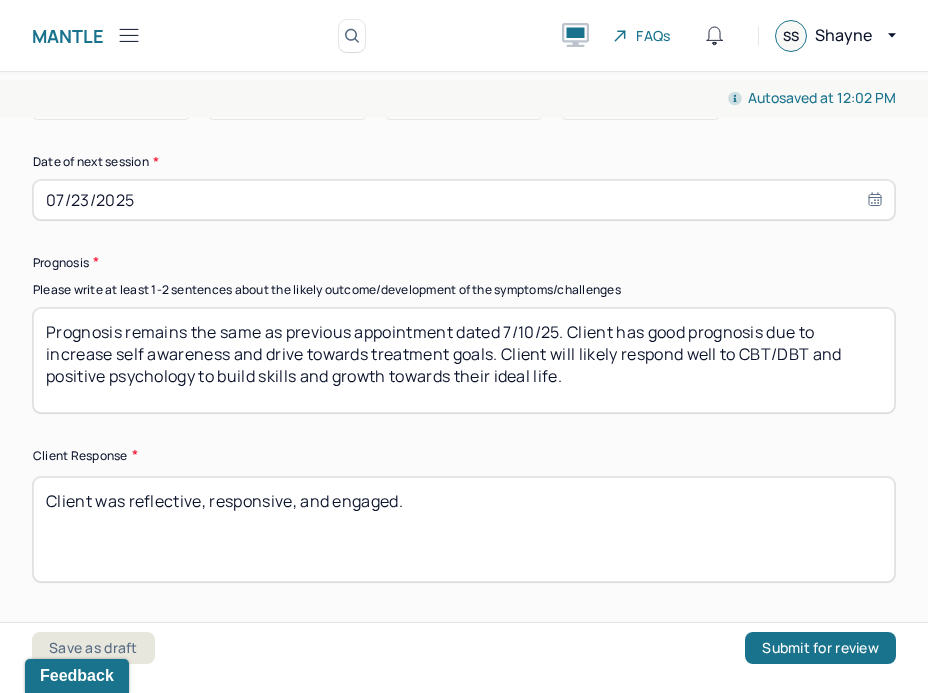 scroll, scrollTop: 3146, scrollLeft: 0, axis: vertical 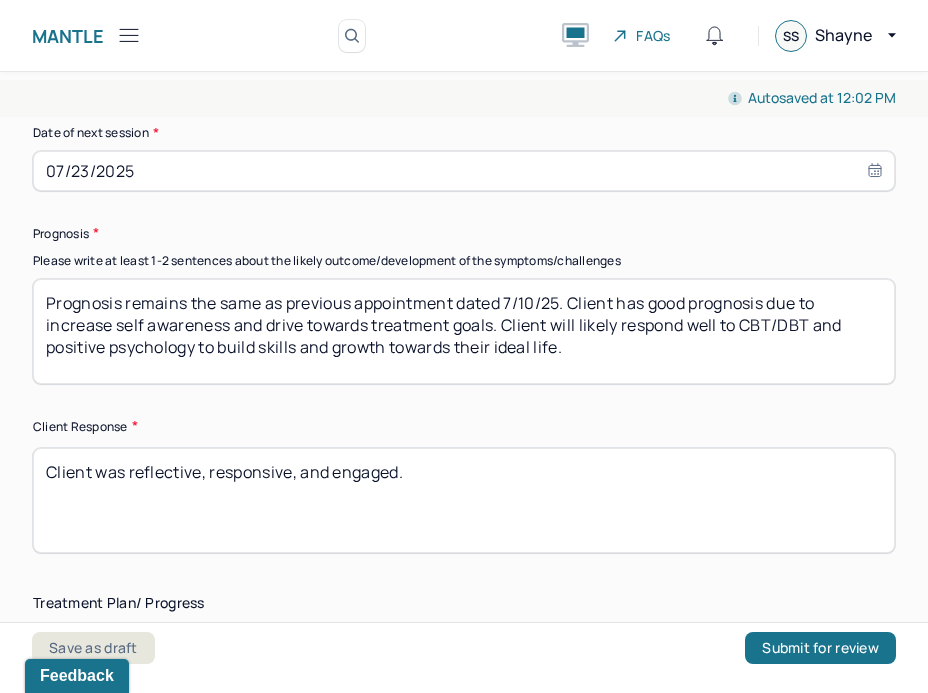 type on "HW: the client will adapt positive coping skills based on her current energy levels
Client and clinician will continue monitor cyclical nature of depressive symptoms and identifying possible triggers (stressful events, anniversaries, hormones). The clinician made a referral for the assessment team to aid in identifying diagnosis and monitoring risk.
Client and clinician will continue to monitor risk/passive SI. Clinician and client discussed when to seek higher levels of care and methods for monitoring risk.
Continue steps for transfer of care for medication management. Clinician will commence collaboration of care once therapeutic relationship is established. Saw PCP [DATE] and reviewed medications and next session with Dawn Yunus is [DATE]. Client reports shifts in dosage of medication after starting treatment with Humantold provider for medication management.
Beginning Diagnostic Privilege supervision on [DATE] to confirm DX.
Therapist will utilize CBT/DBT for positive coping strategies. Therapist will uti..." 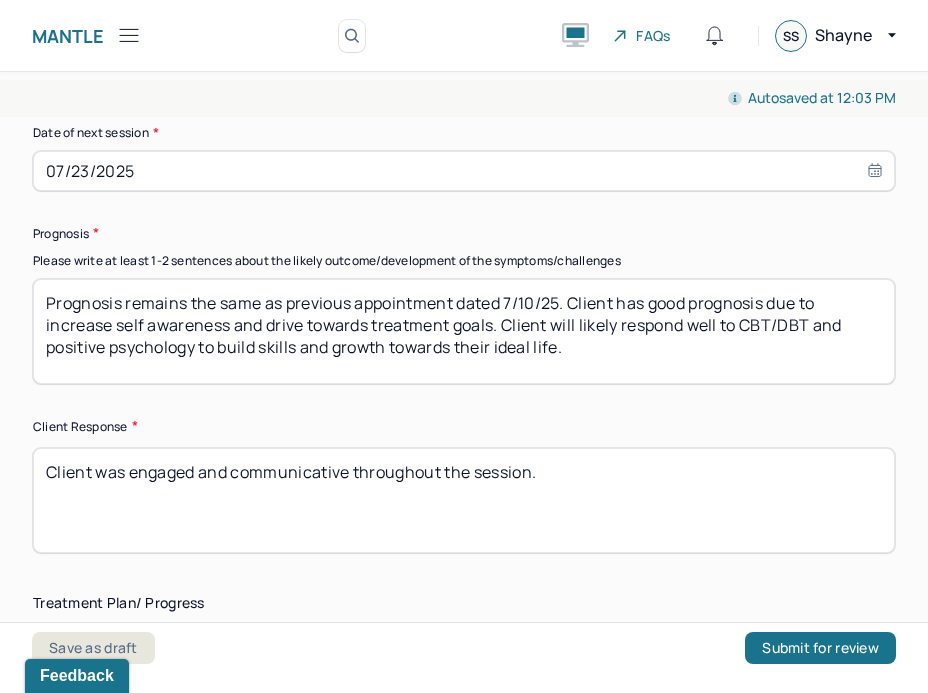 type on "Client was engaged and communicative throughout the session." 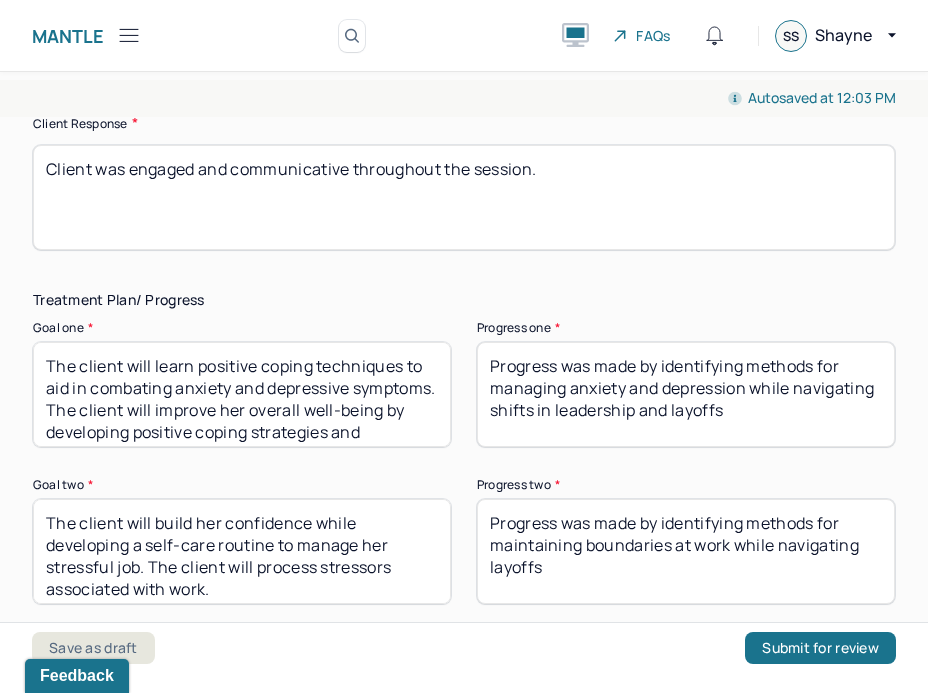 scroll, scrollTop: 3466, scrollLeft: 0, axis: vertical 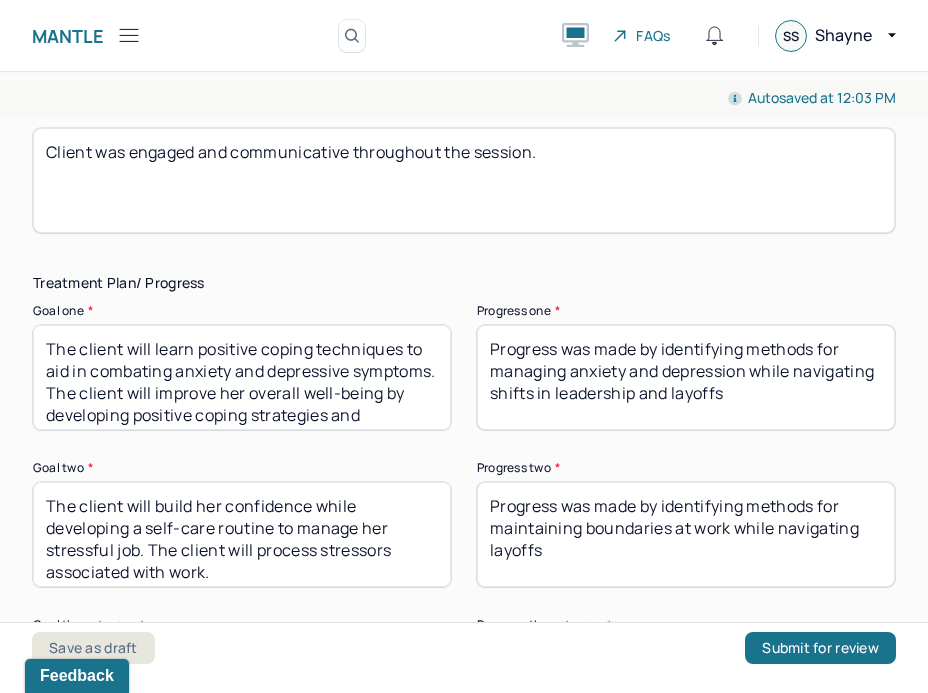drag, startPoint x: 743, startPoint y: 307, endPoint x: 660, endPoint y: 267, distance: 92.13577 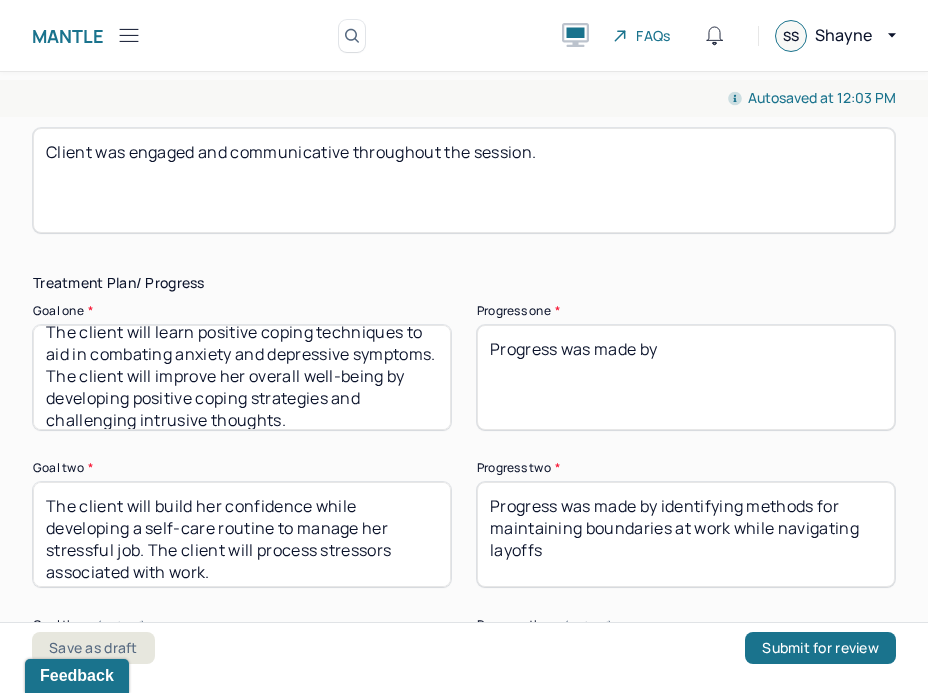 scroll, scrollTop: 30, scrollLeft: 0, axis: vertical 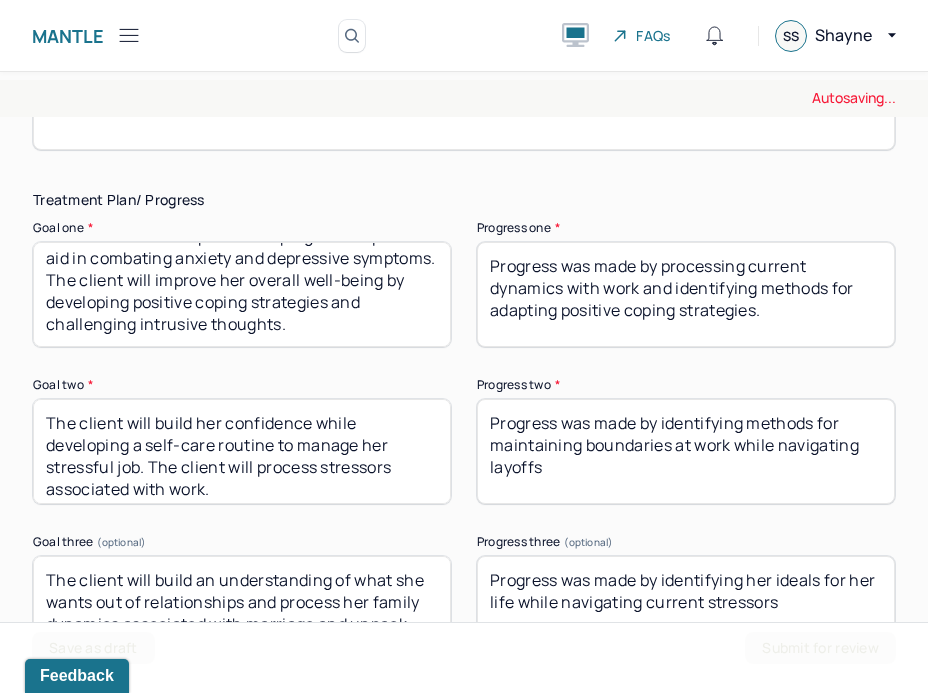 type on "Progress was made by processing current dynamics with work and identifying methods for adapting positive coping strategies." 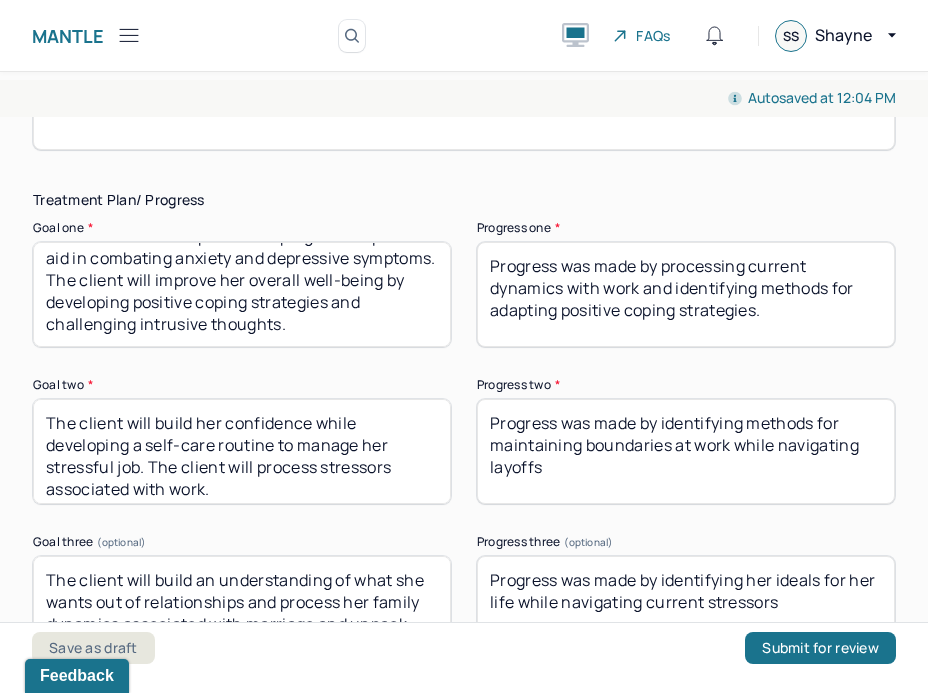 drag, startPoint x: 594, startPoint y: 386, endPoint x: 657, endPoint y: 343, distance: 76.27582 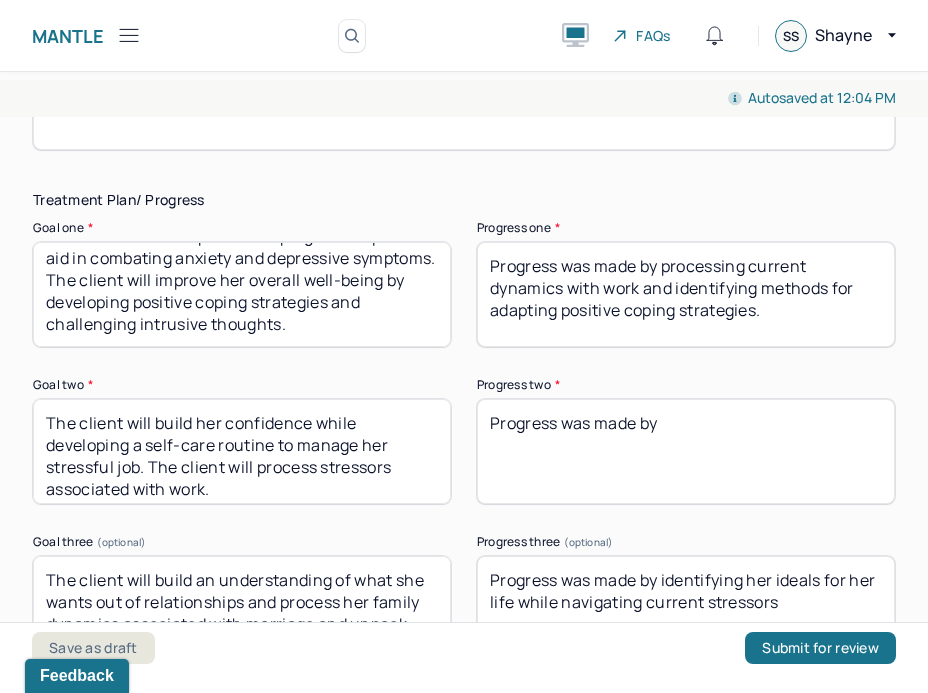 type on "Progress was made by" 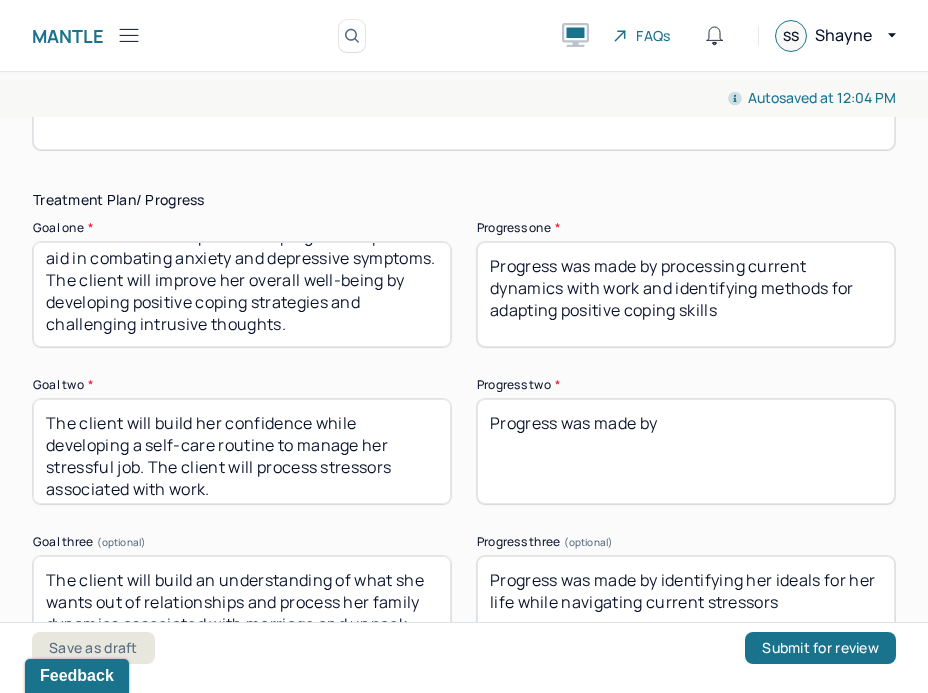 type on "Progress was made by processing current dynamics with work and identifying methods for adapting positive coping skills" 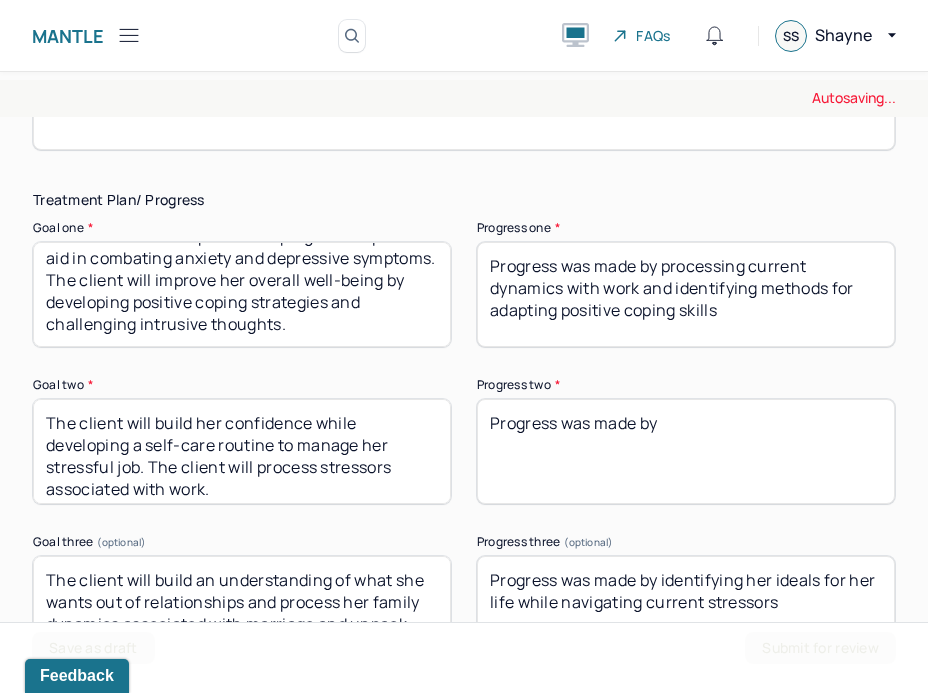 click on "Progress was made by" at bounding box center (686, 451) 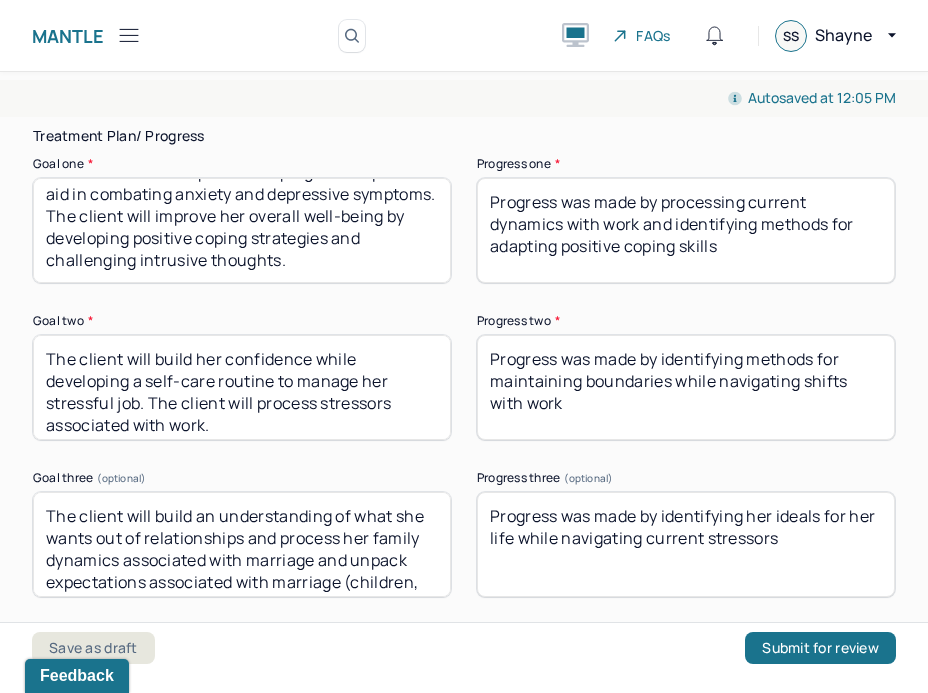 scroll, scrollTop: 3623, scrollLeft: 0, axis: vertical 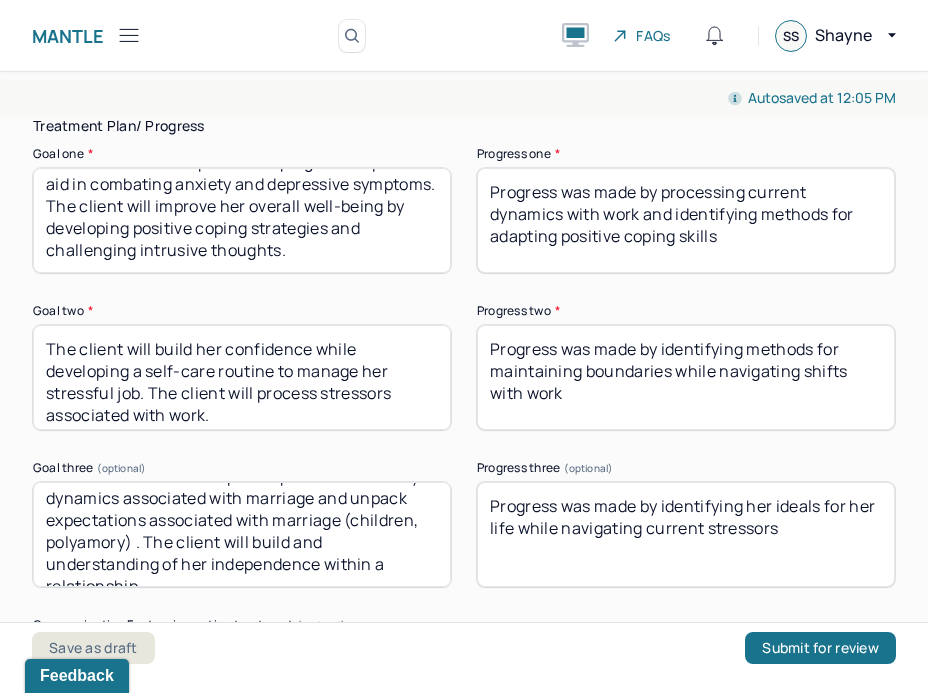 type on "Progress was made by identifying methods for maintaining boundaries while navigating shifts with work" 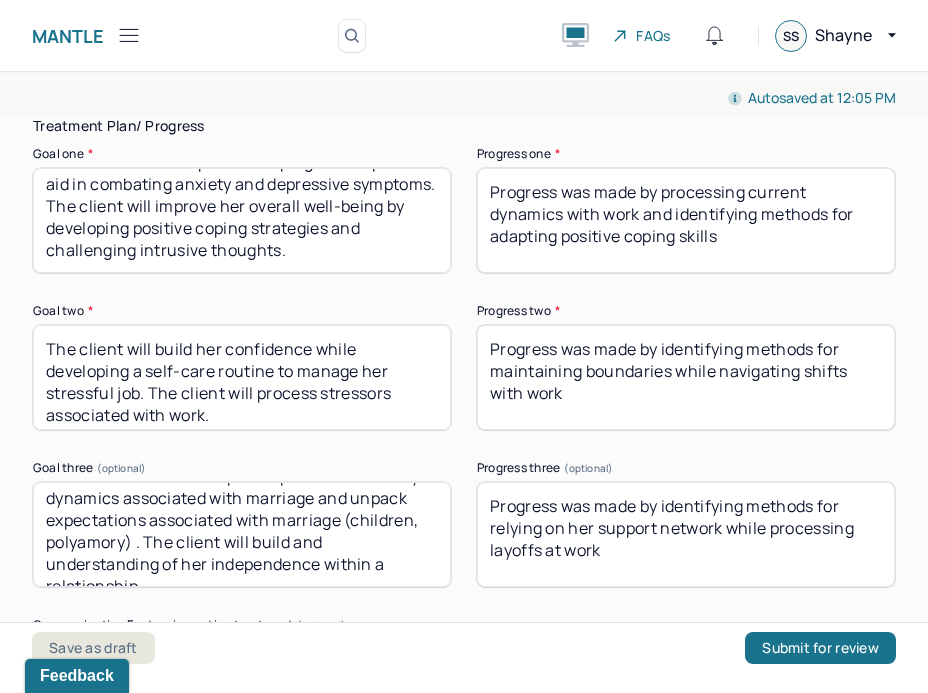 scroll, scrollTop: 4166, scrollLeft: 0, axis: vertical 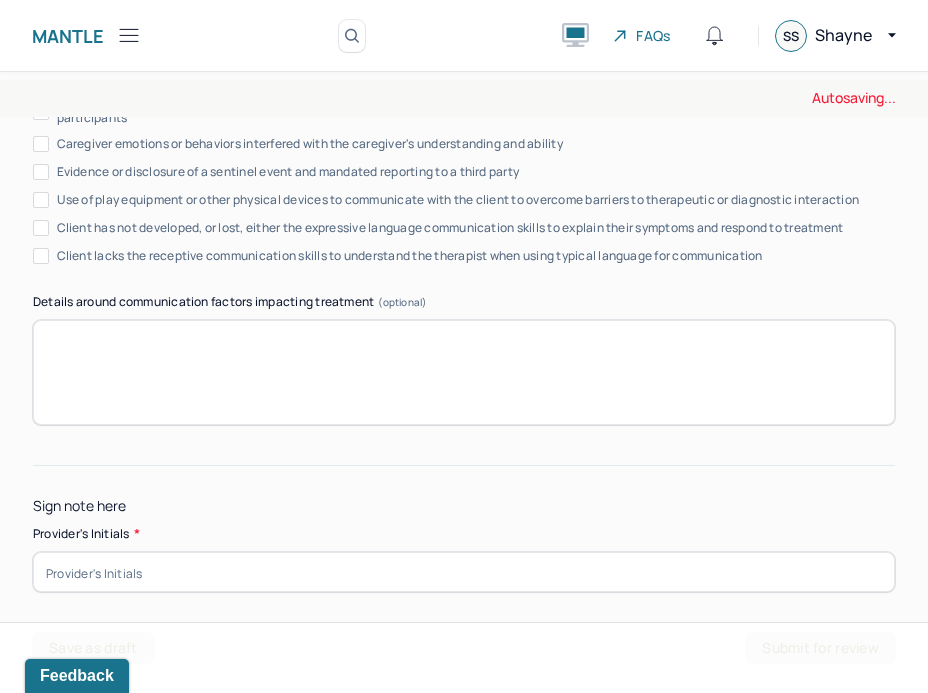 type on "Progress was made by identifying methods for relying on her support network while processing layoffs at work" 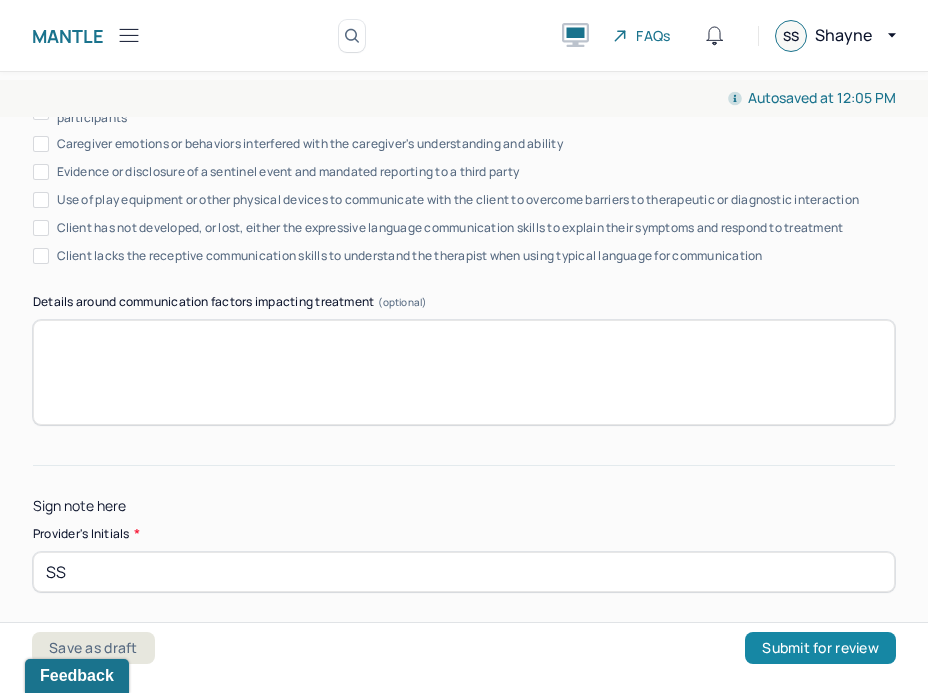 type on "SS" 